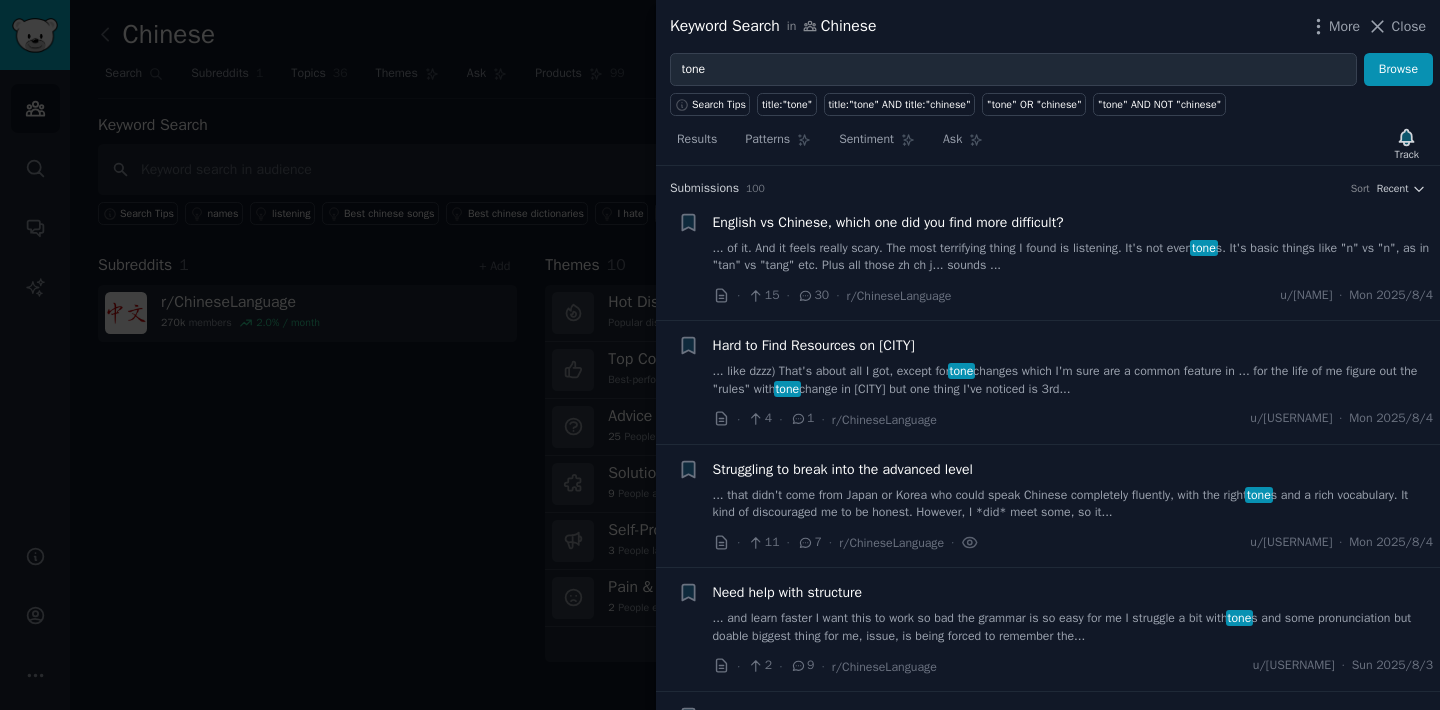 scroll, scrollTop: 0, scrollLeft: 0, axis: both 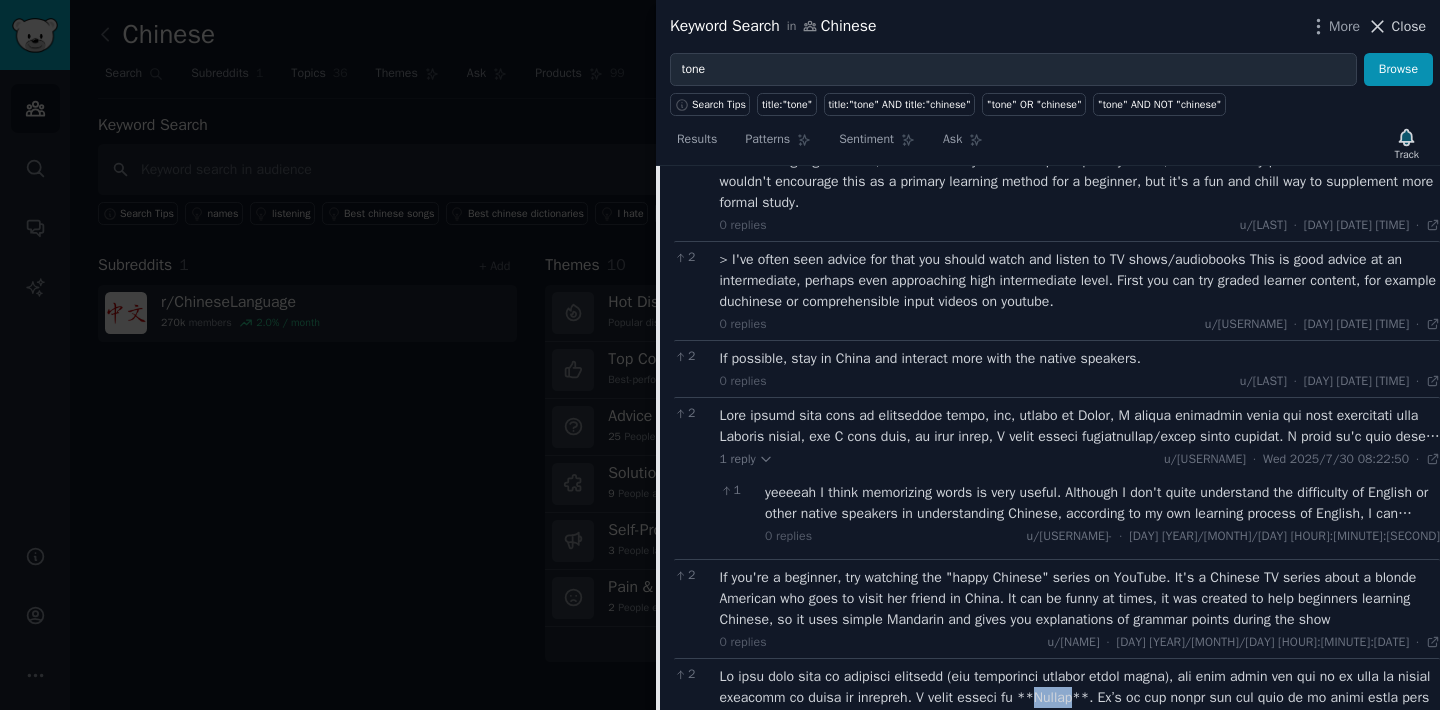 click 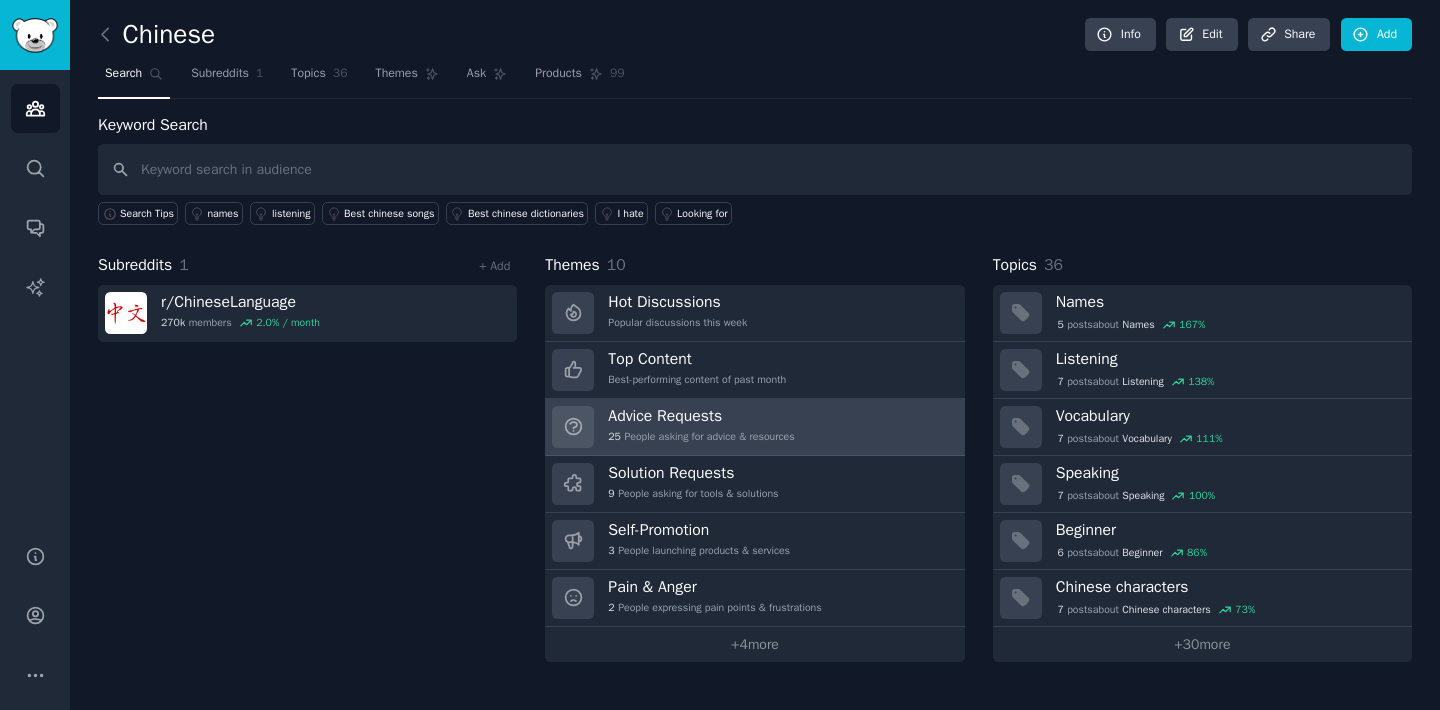click on "Advice Requests" at bounding box center (701, 416) 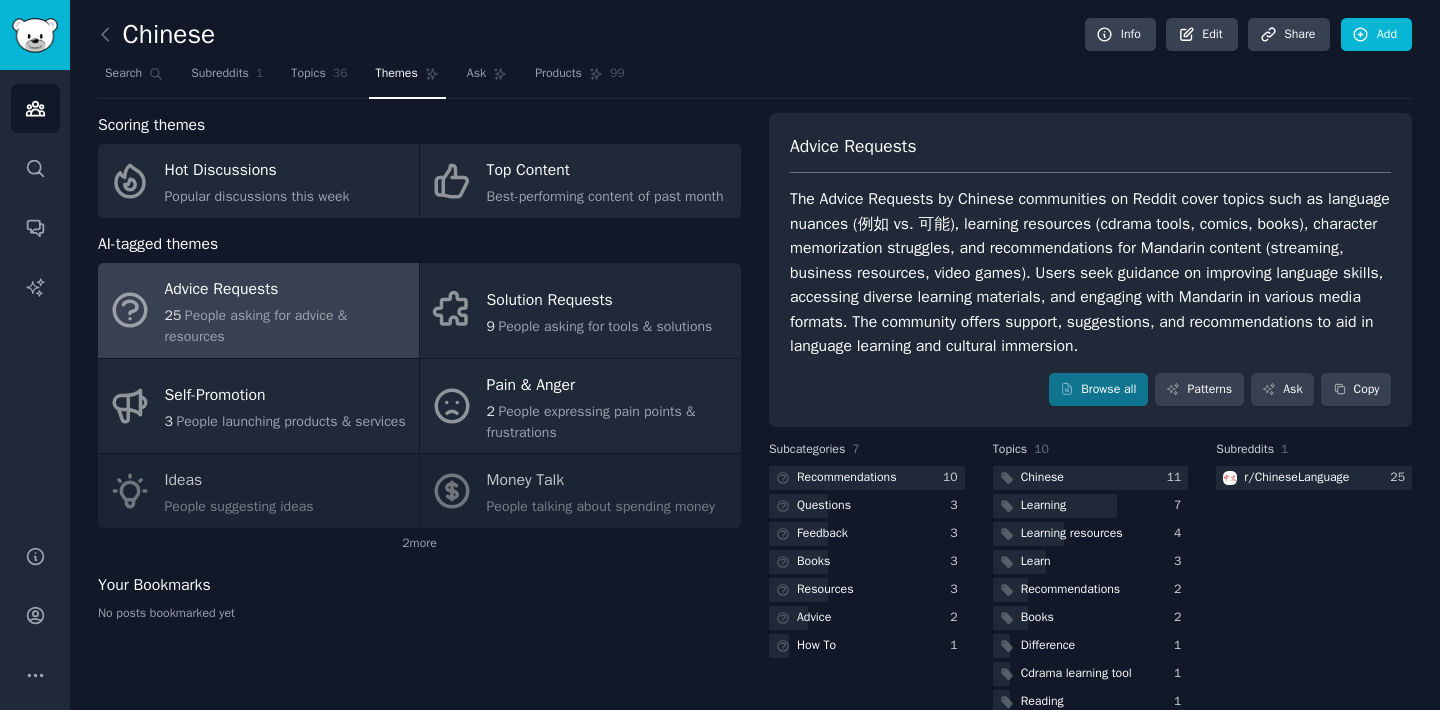 click on "Advice Requests" at bounding box center [287, 290] 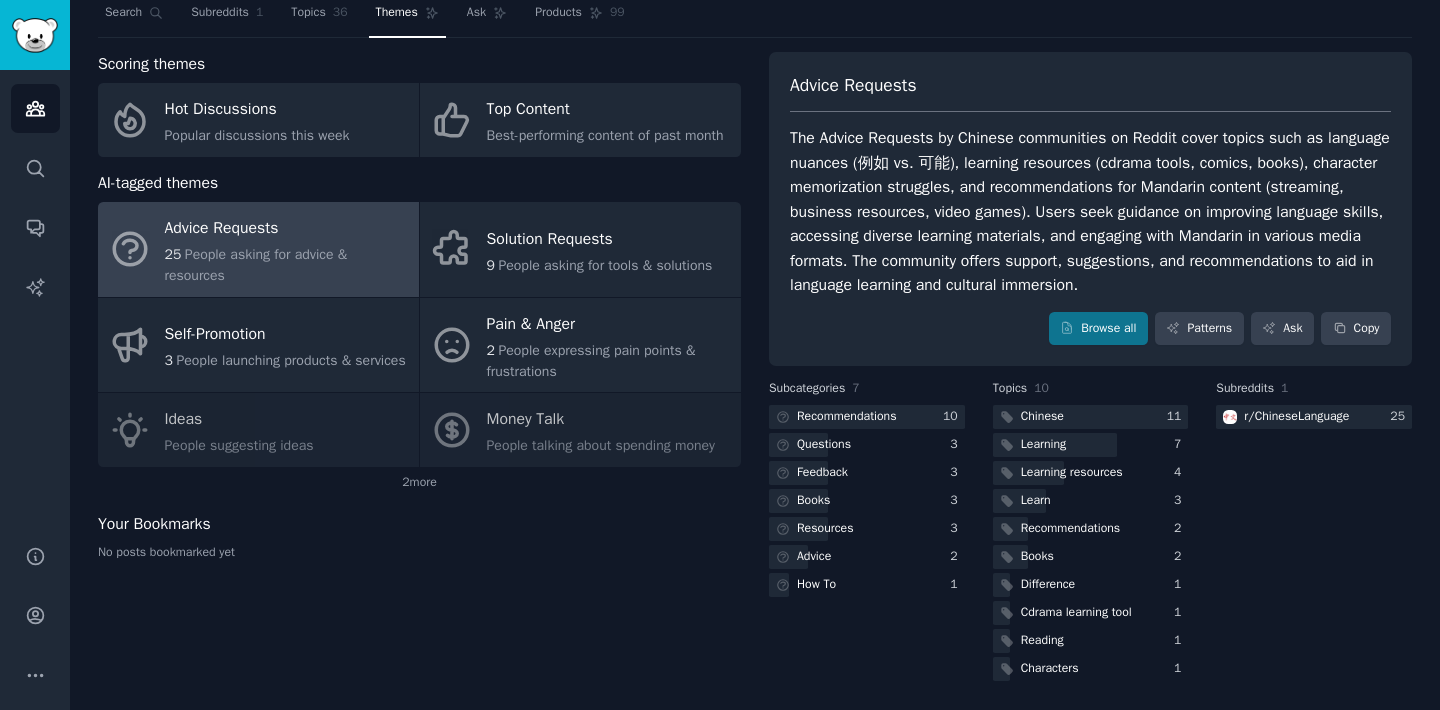 scroll, scrollTop: 63, scrollLeft: 0, axis: vertical 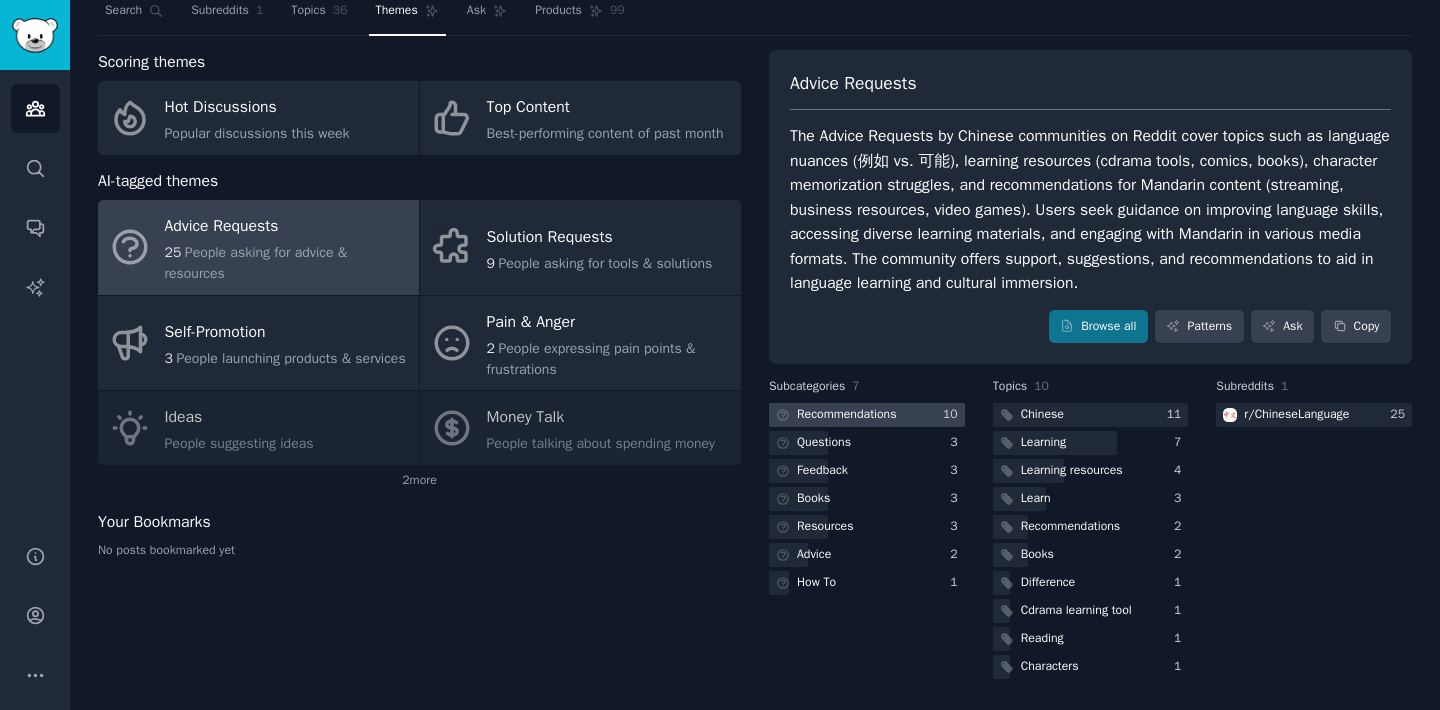 click on "Recommendations" at bounding box center (847, 415) 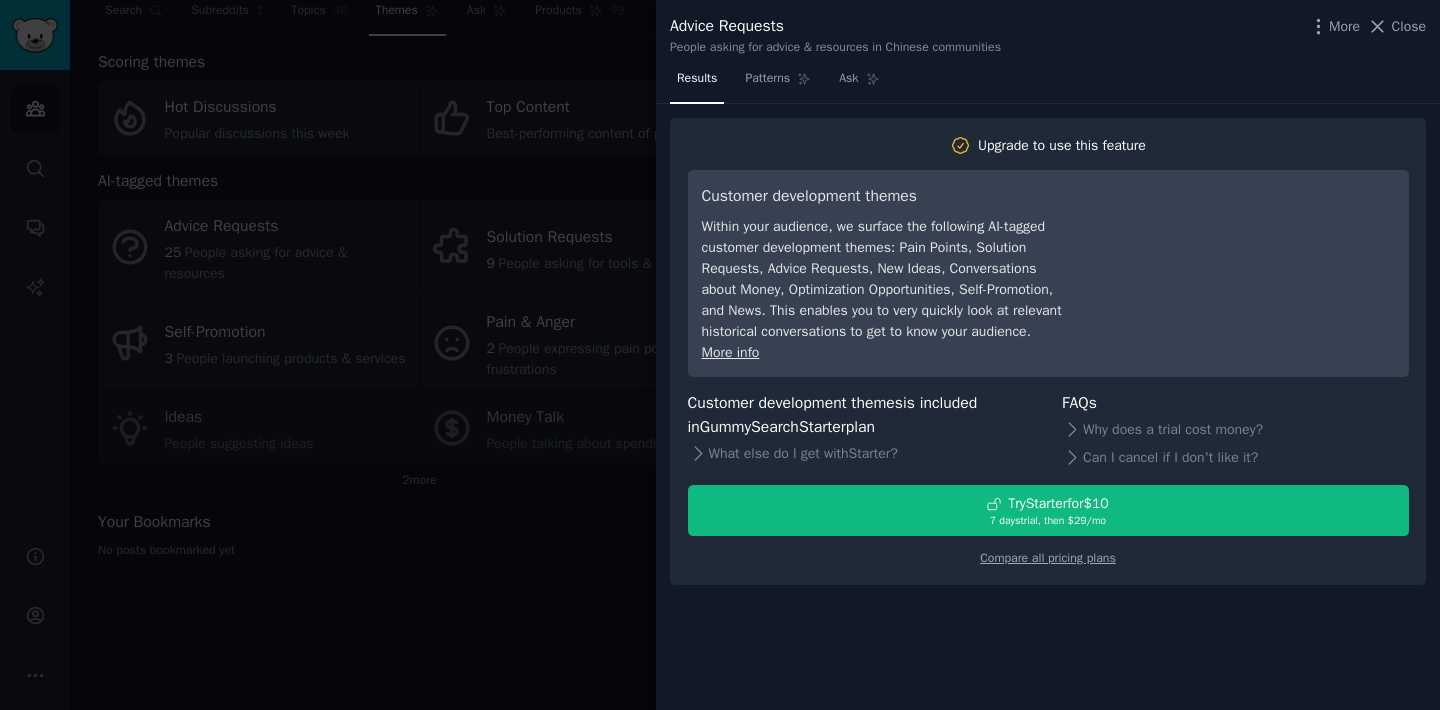click at bounding box center (720, 355) 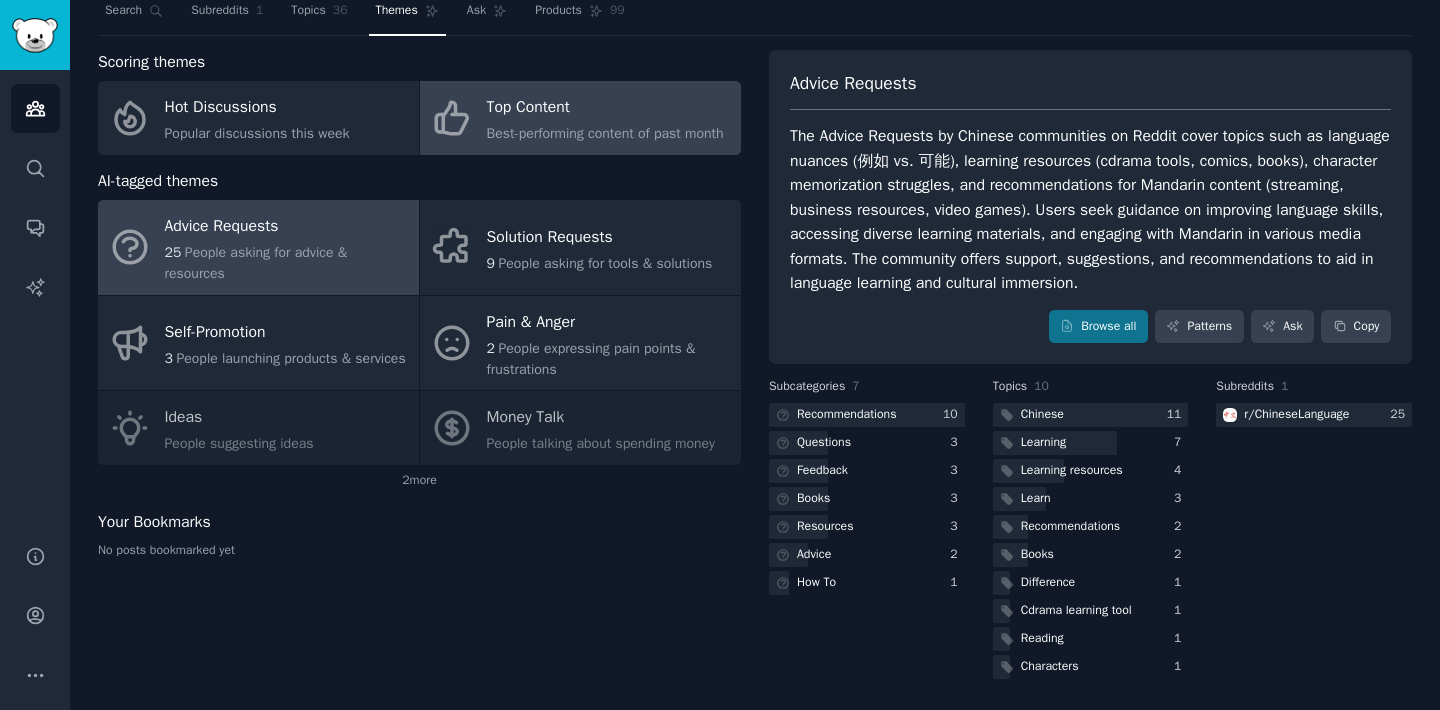 click on "Best-performing content of past month" 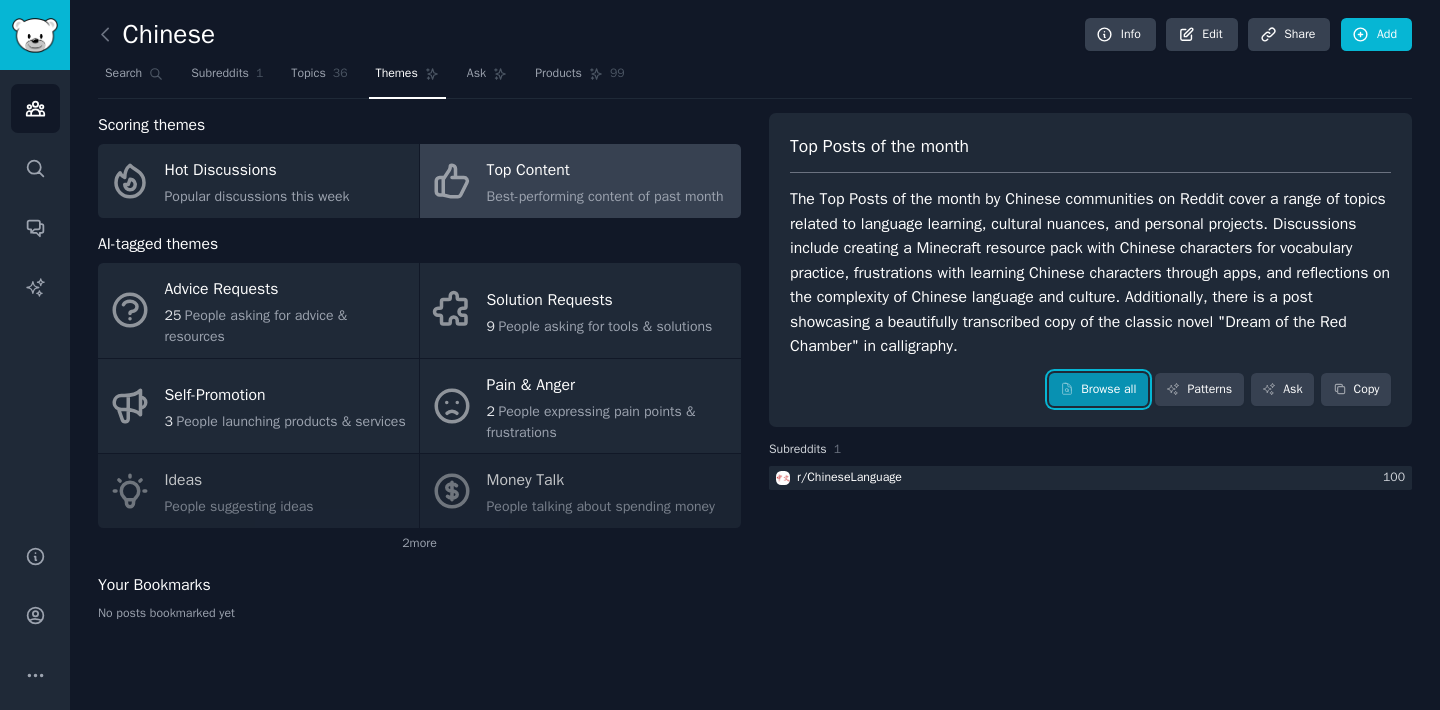click on "Browse all" at bounding box center (1098, 390) 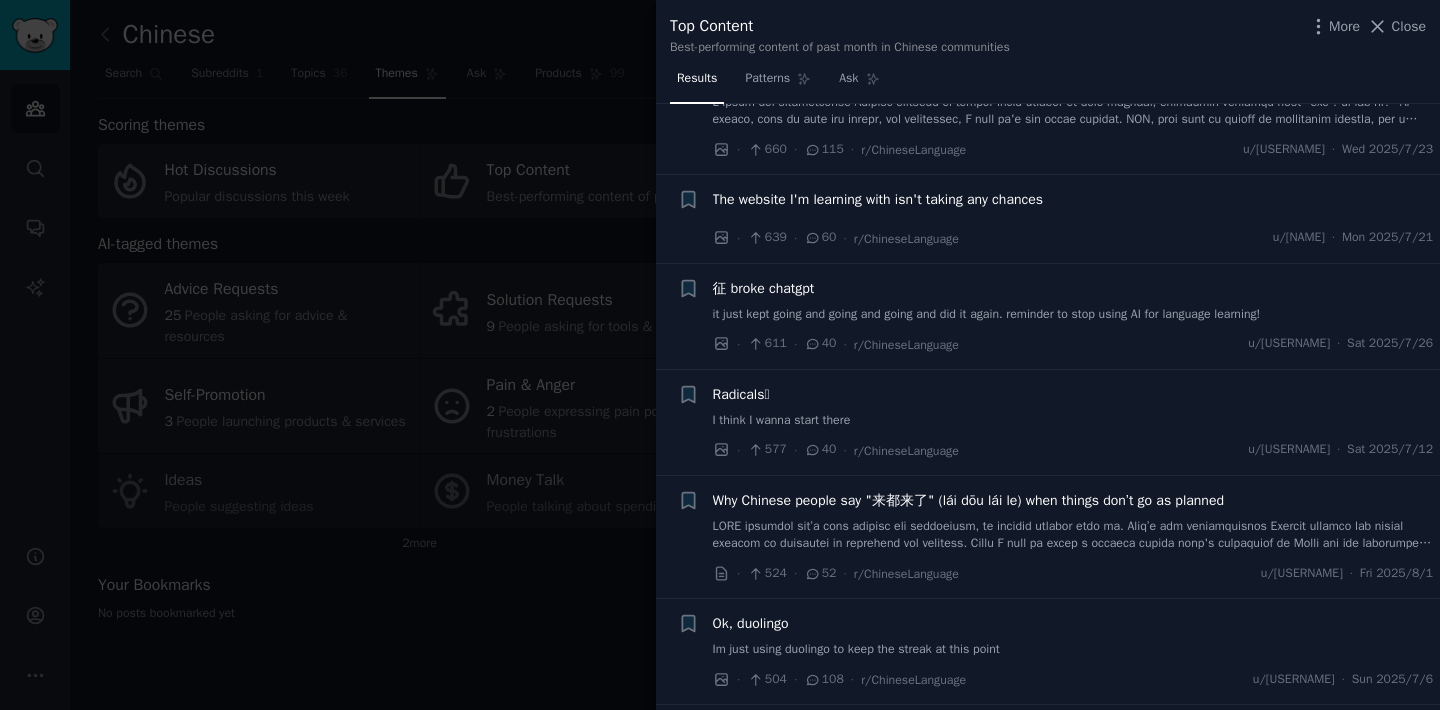 scroll, scrollTop: 210, scrollLeft: 0, axis: vertical 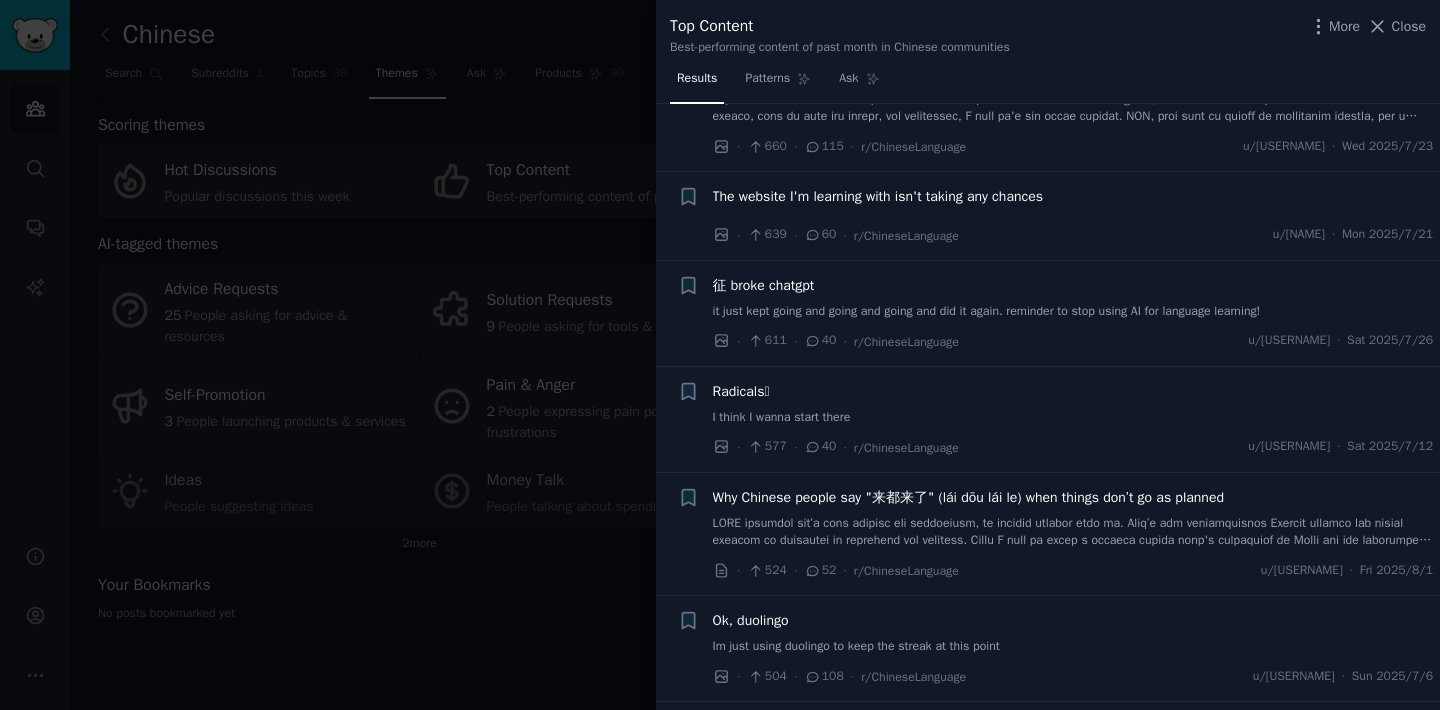 click on "r/ChineseLanguage u/[USERNAME] · Mon [DATE]" at bounding box center (1073, 216) 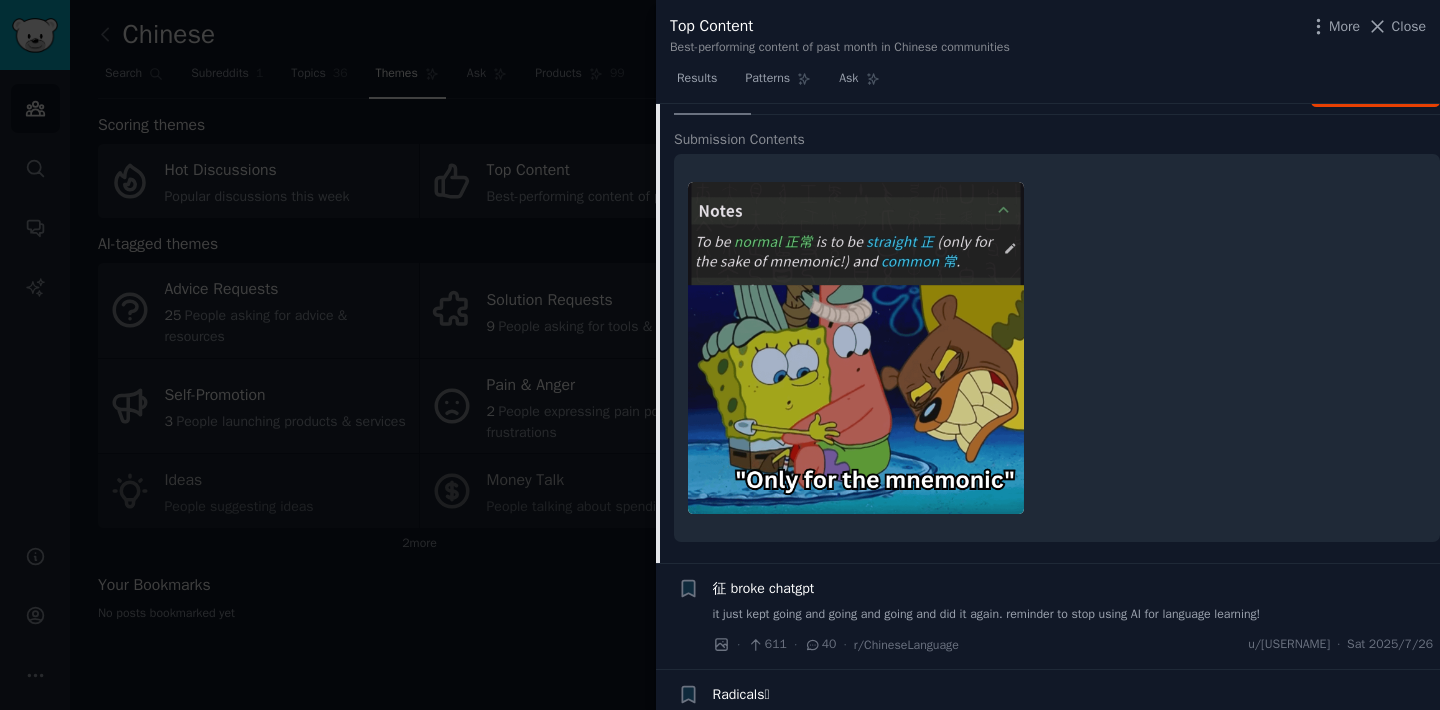 scroll, scrollTop: 200, scrollLeft: 0, axis: vertical 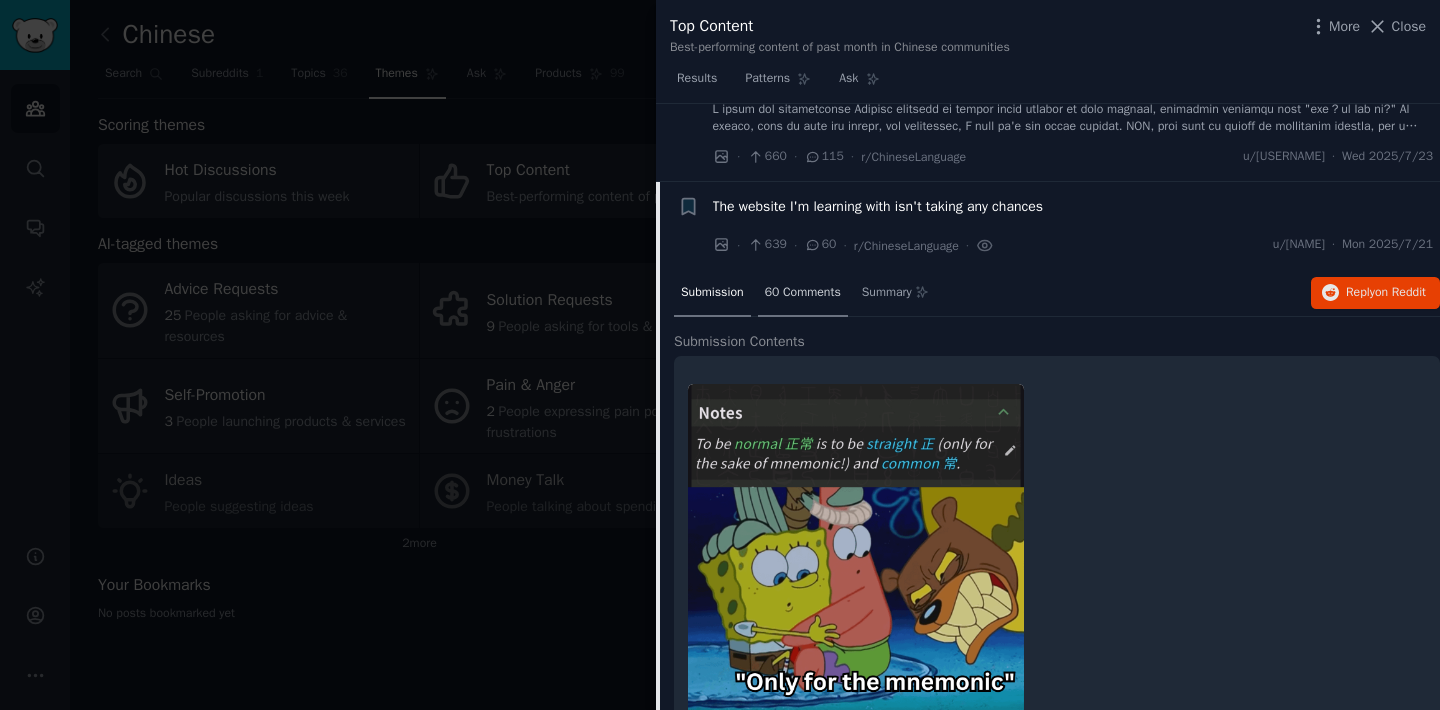 click on "60 Comments" at bounding box center (803, 293) 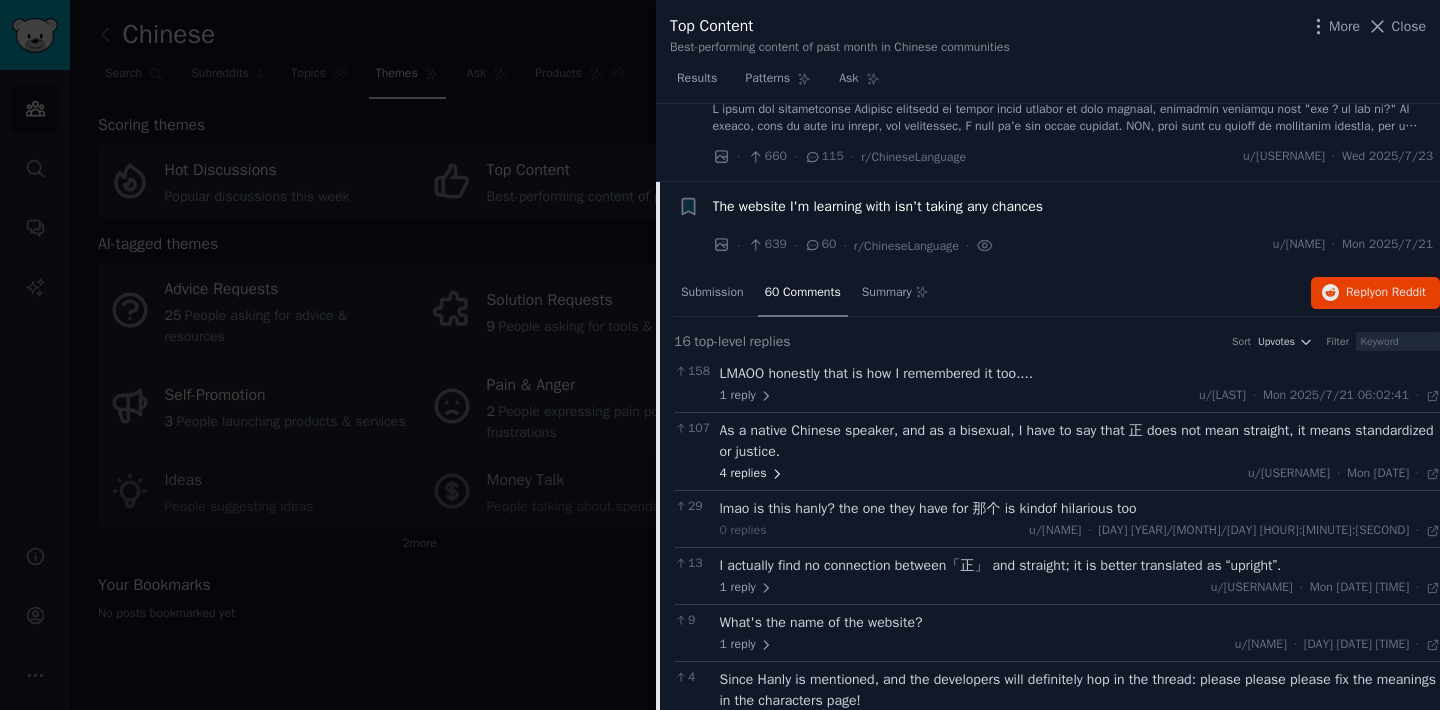click 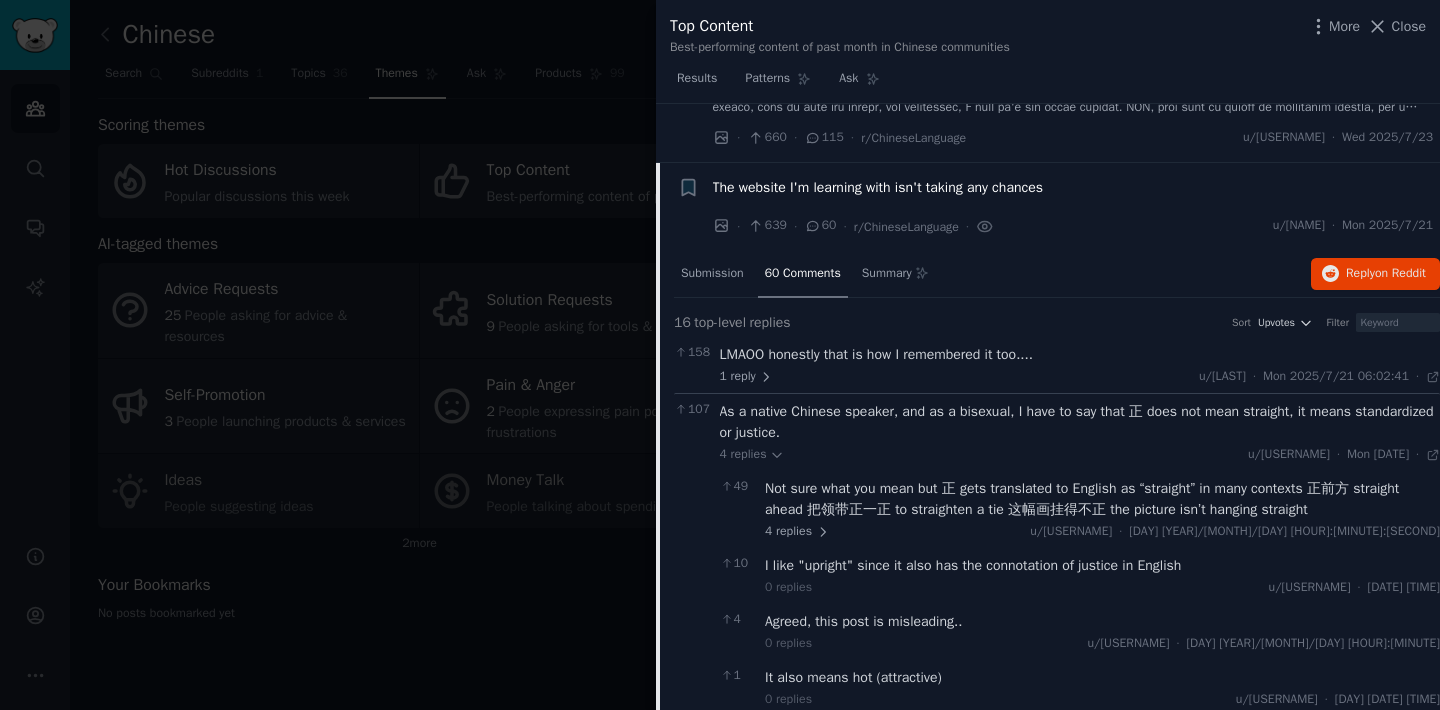 scroll, scrollTop: 90, scrollLeft: 0, axis: vertical 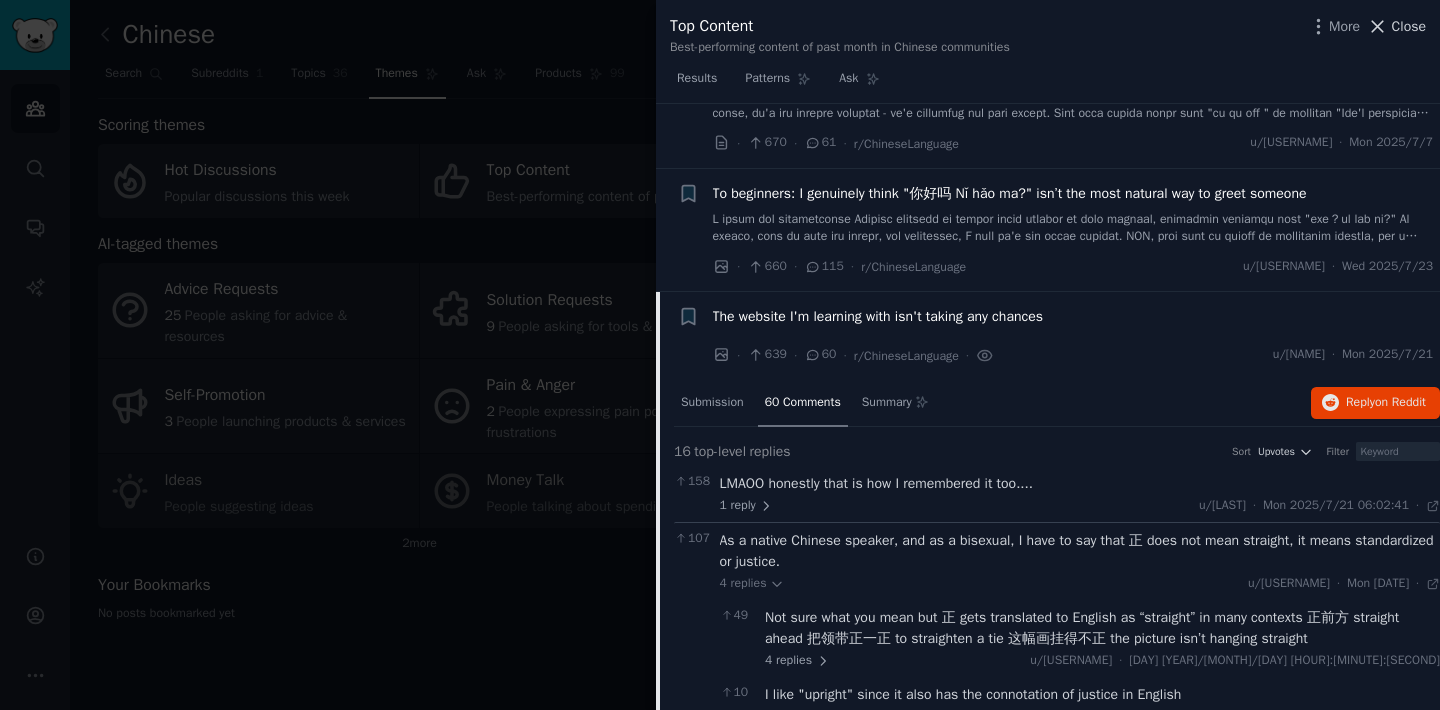 click 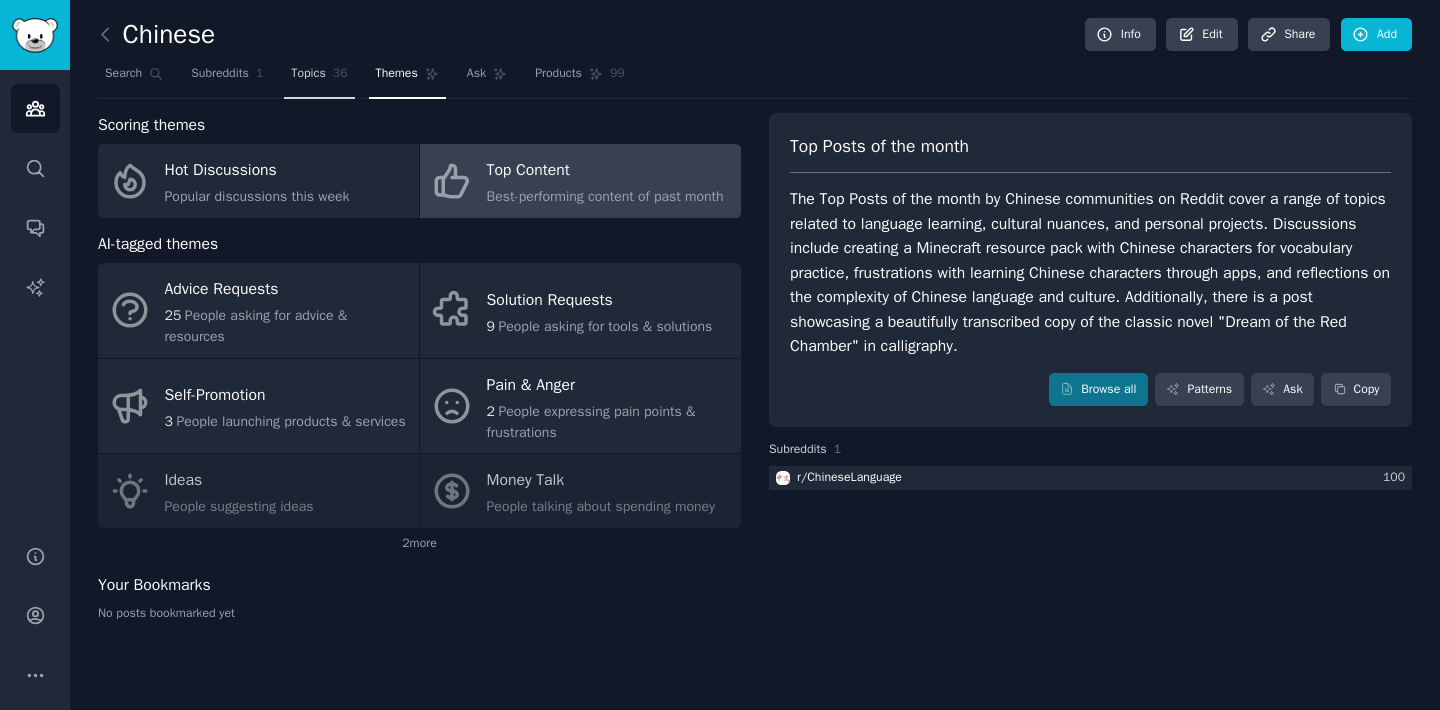 click on "Topics" at bounding box center (308, 74) 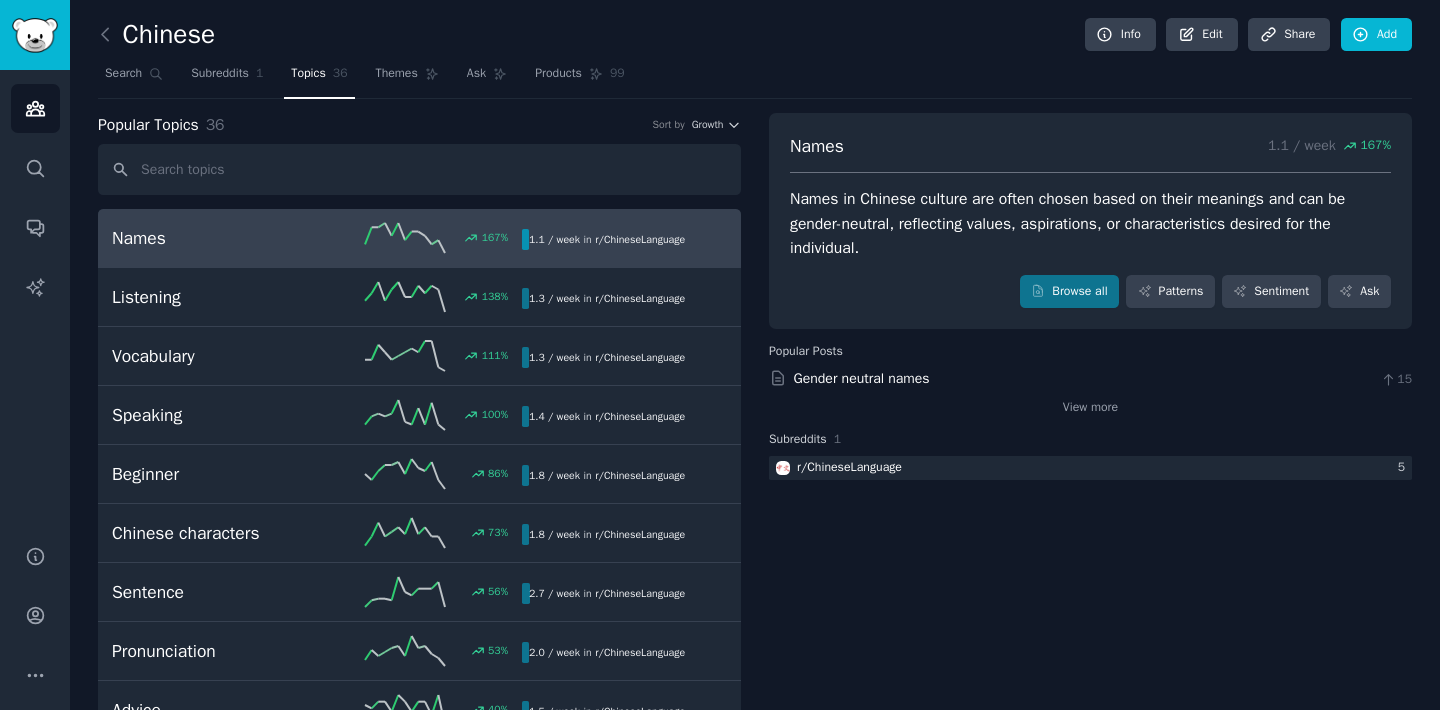 click on "Names" at bounding box center (214, 238) 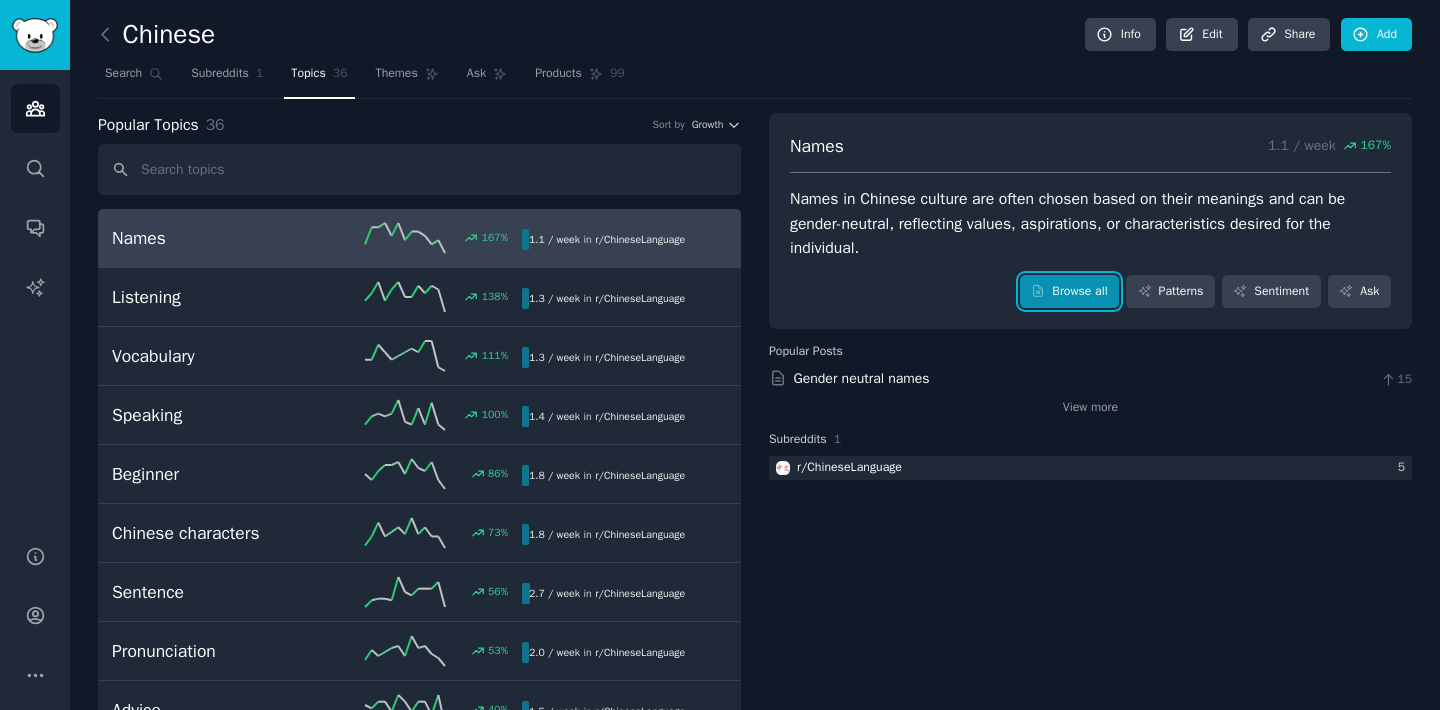 click on "Browse all" at bounding box center [1069, 292] 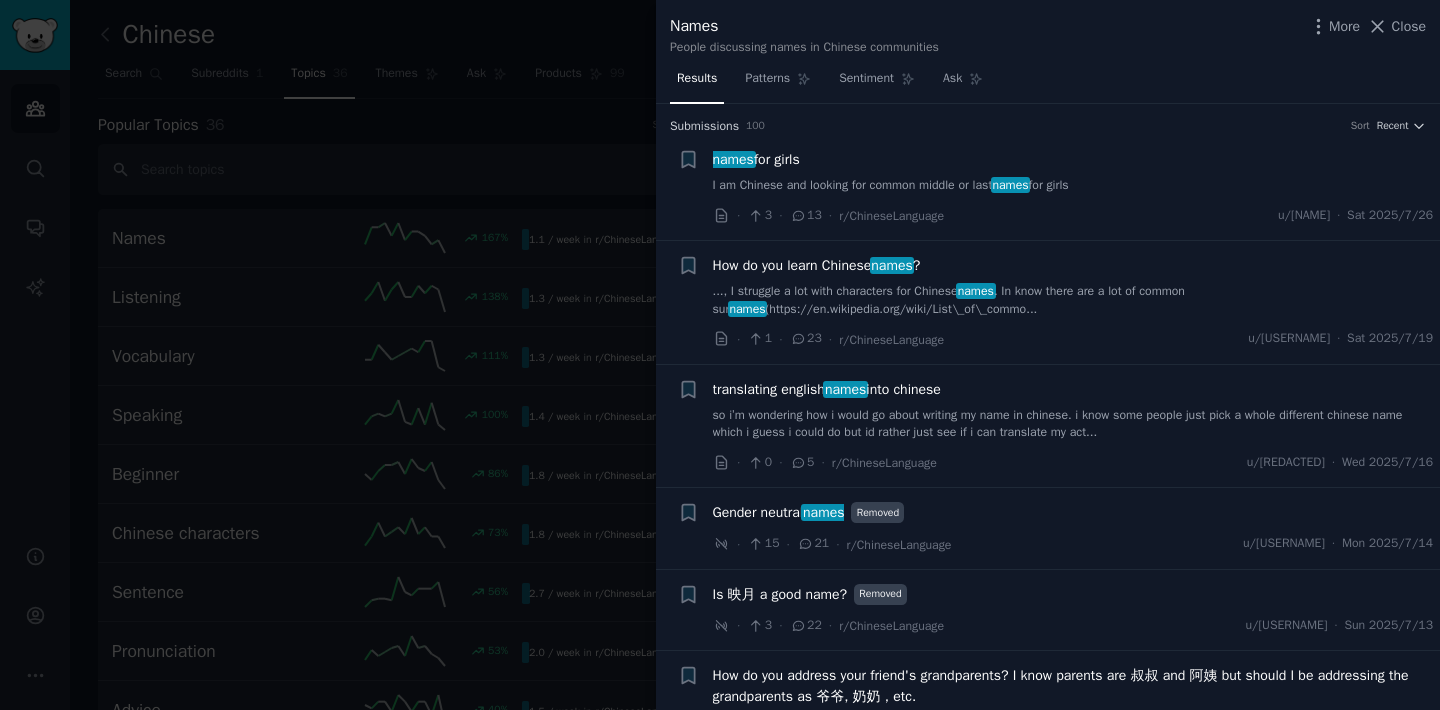 click on "I am Chinese and looking for common middle or last names for girls" at bounding box center [1073, 186] 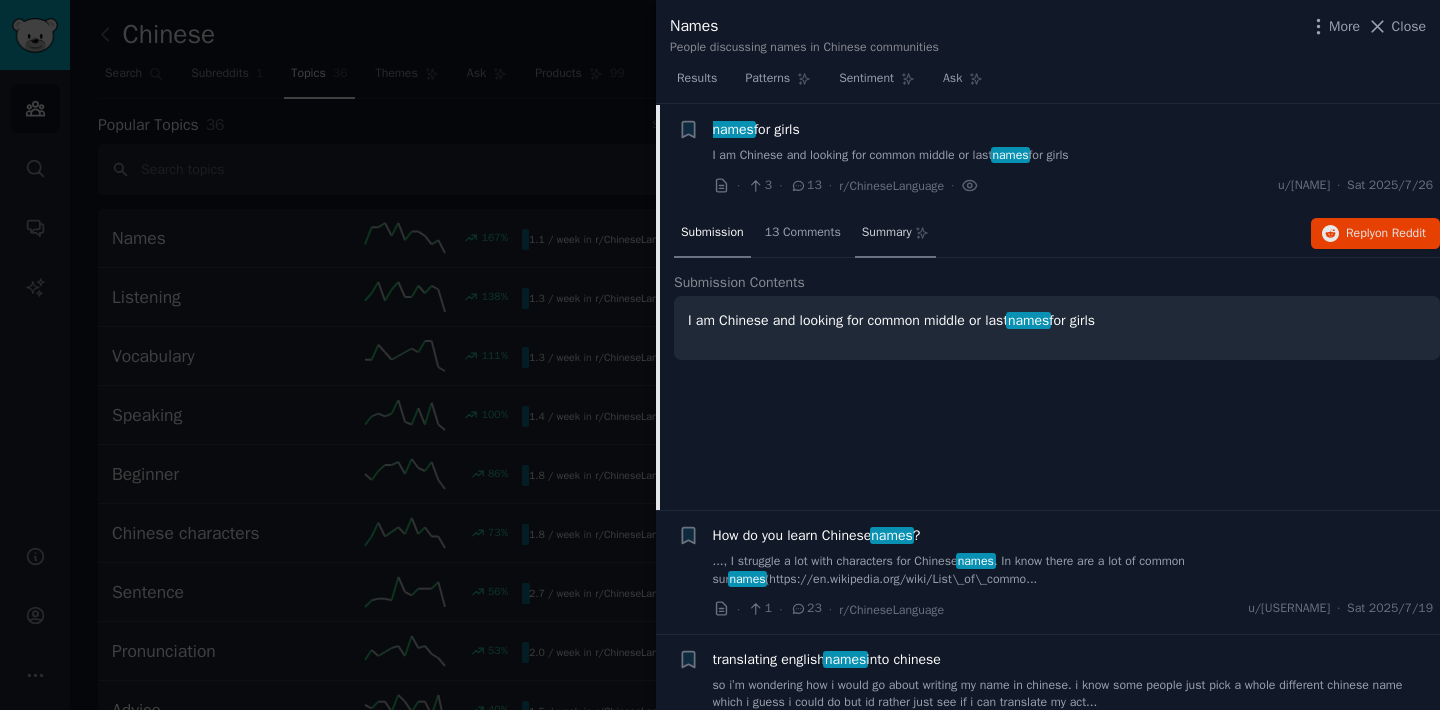 scroll, scrollTop: 31, scrollLeft: 0, axis: vertical 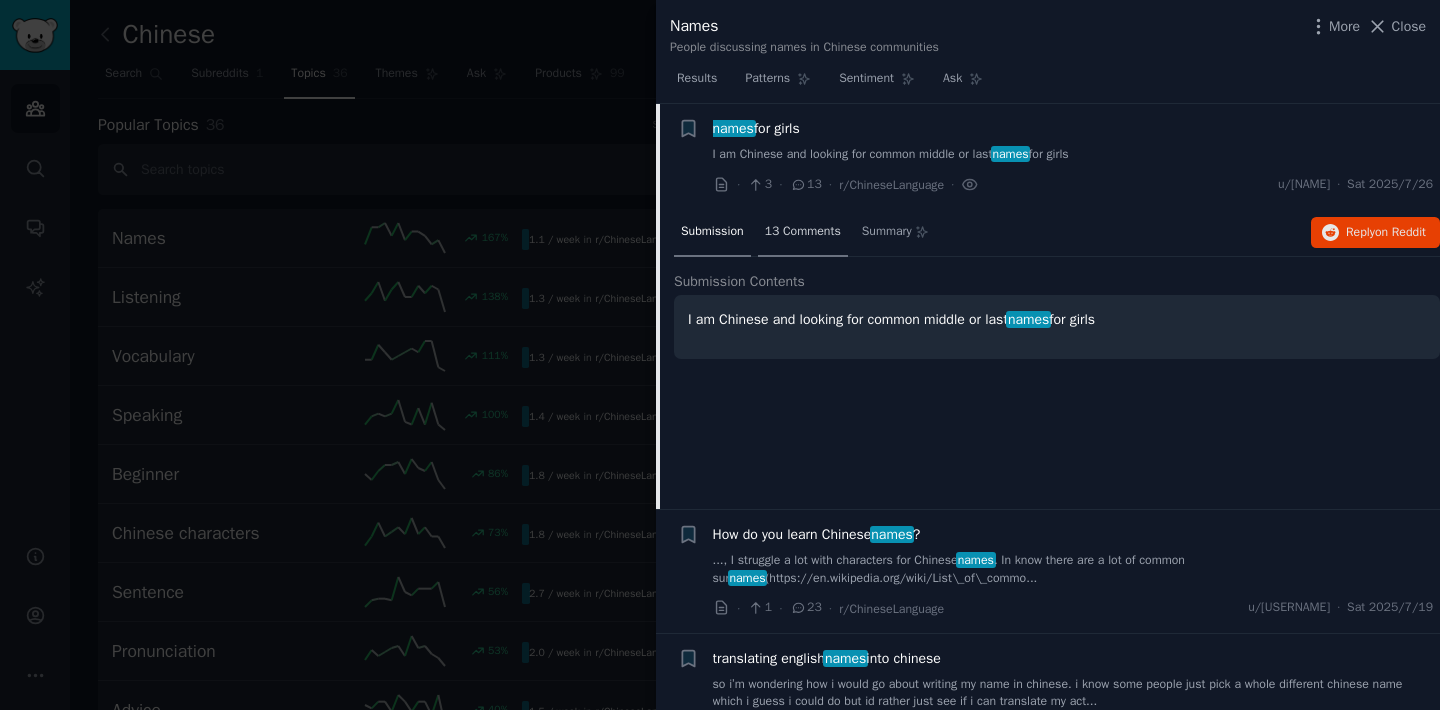 click on "13 Comments" at bounding box center [803, 232] 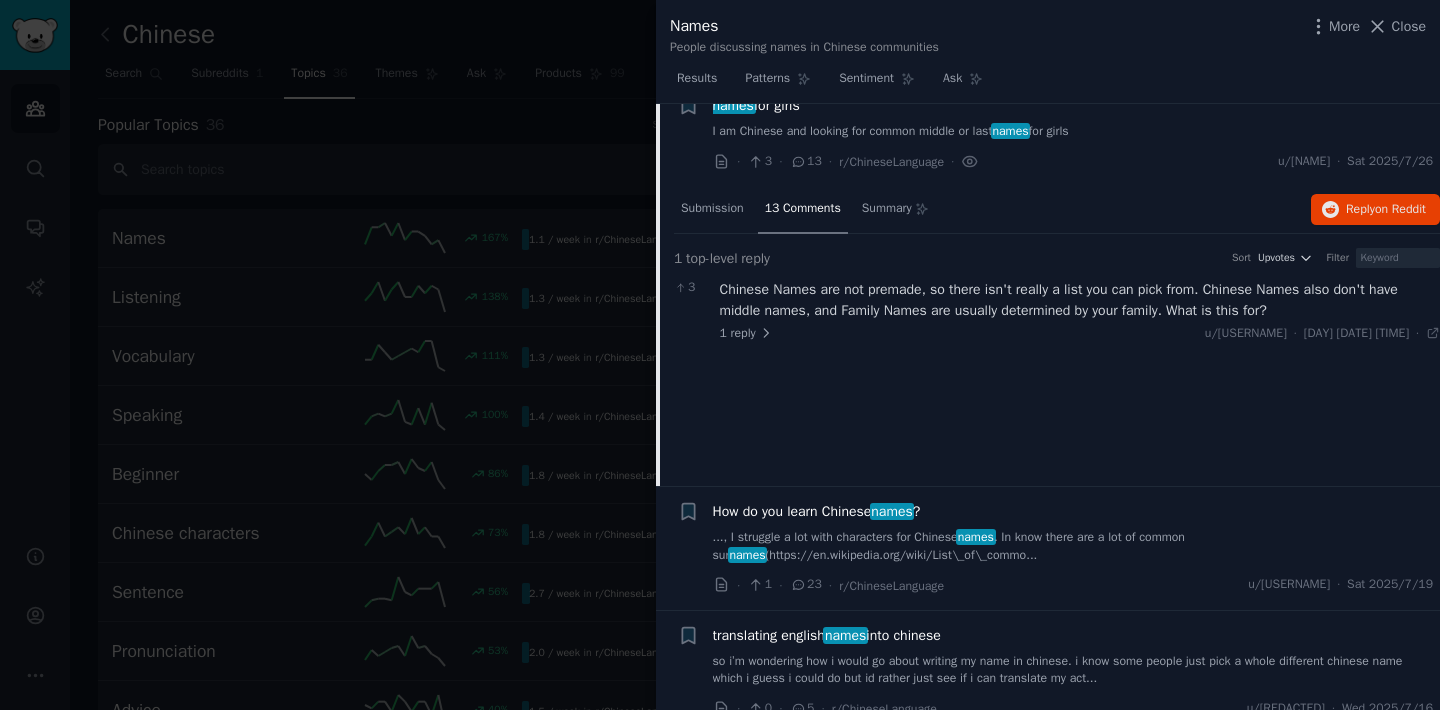 scroll, scrollTop: 0, scrollLeft: 0, axis: both 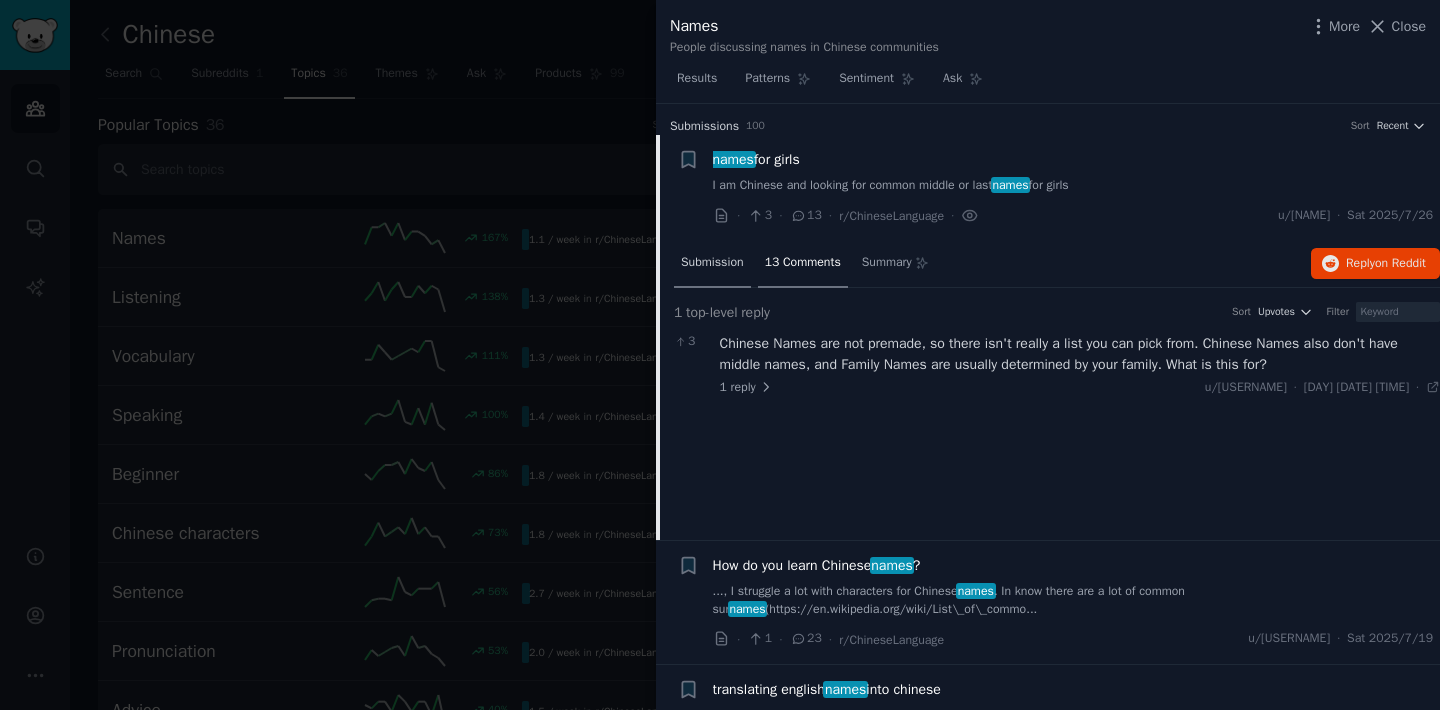 click on "Submission" at bounding box center [712, 263] 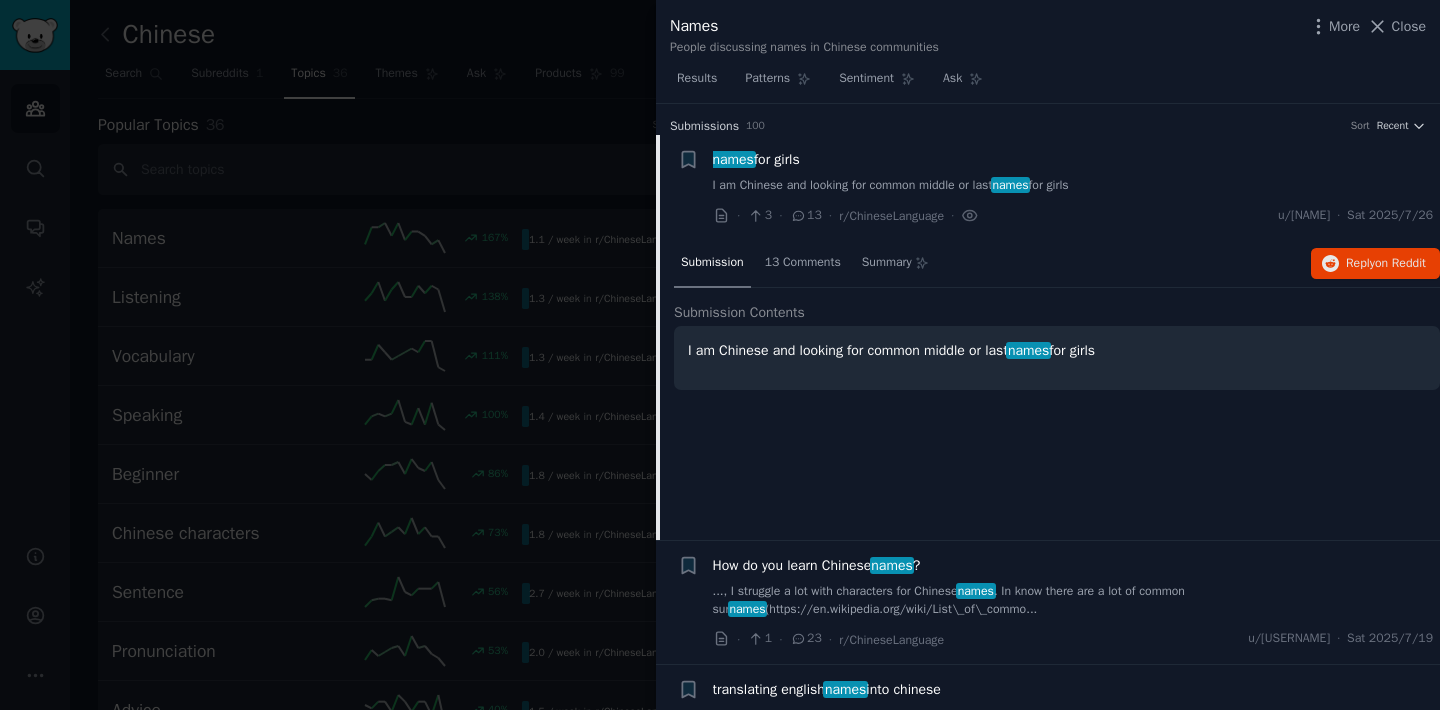 click on "names  for girls" at bounding box center [756, 159] 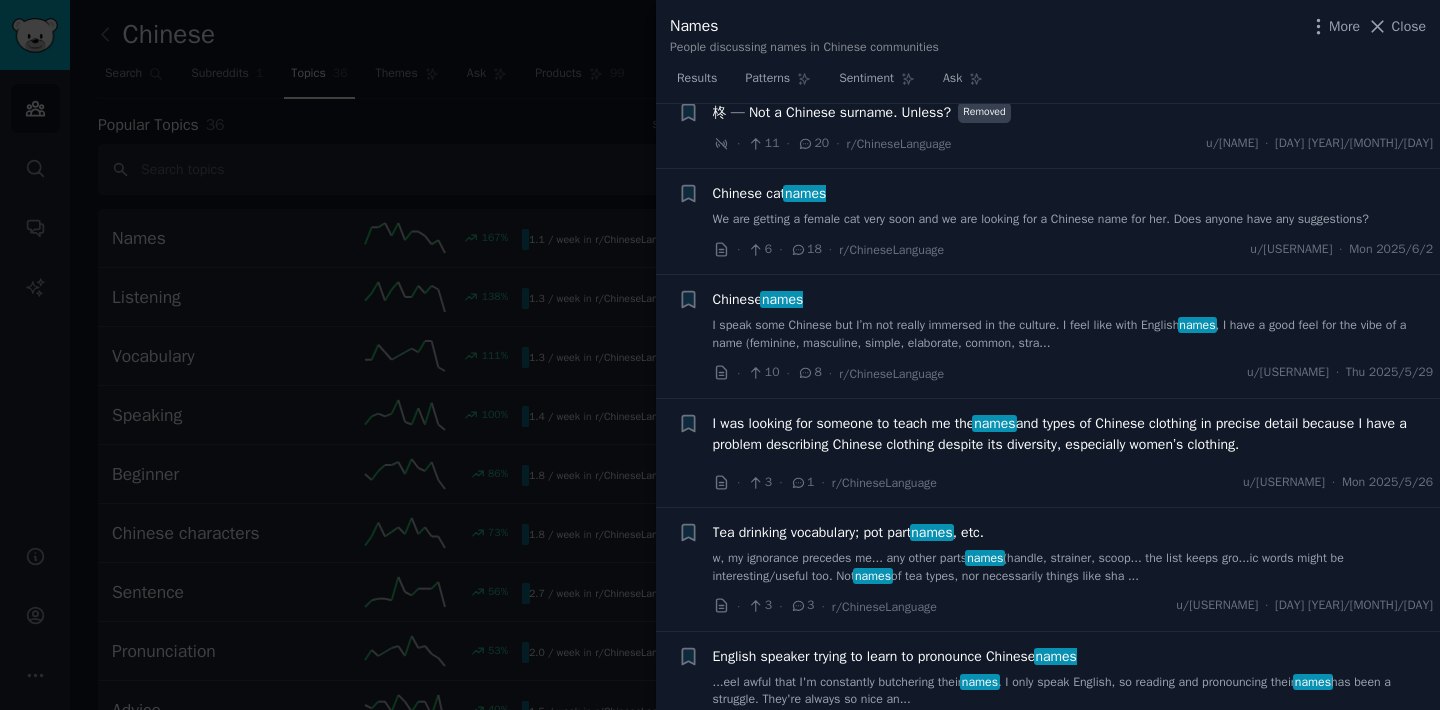 scroll, scrollTop: 1134, scrollLeft: 0, axis: vertical 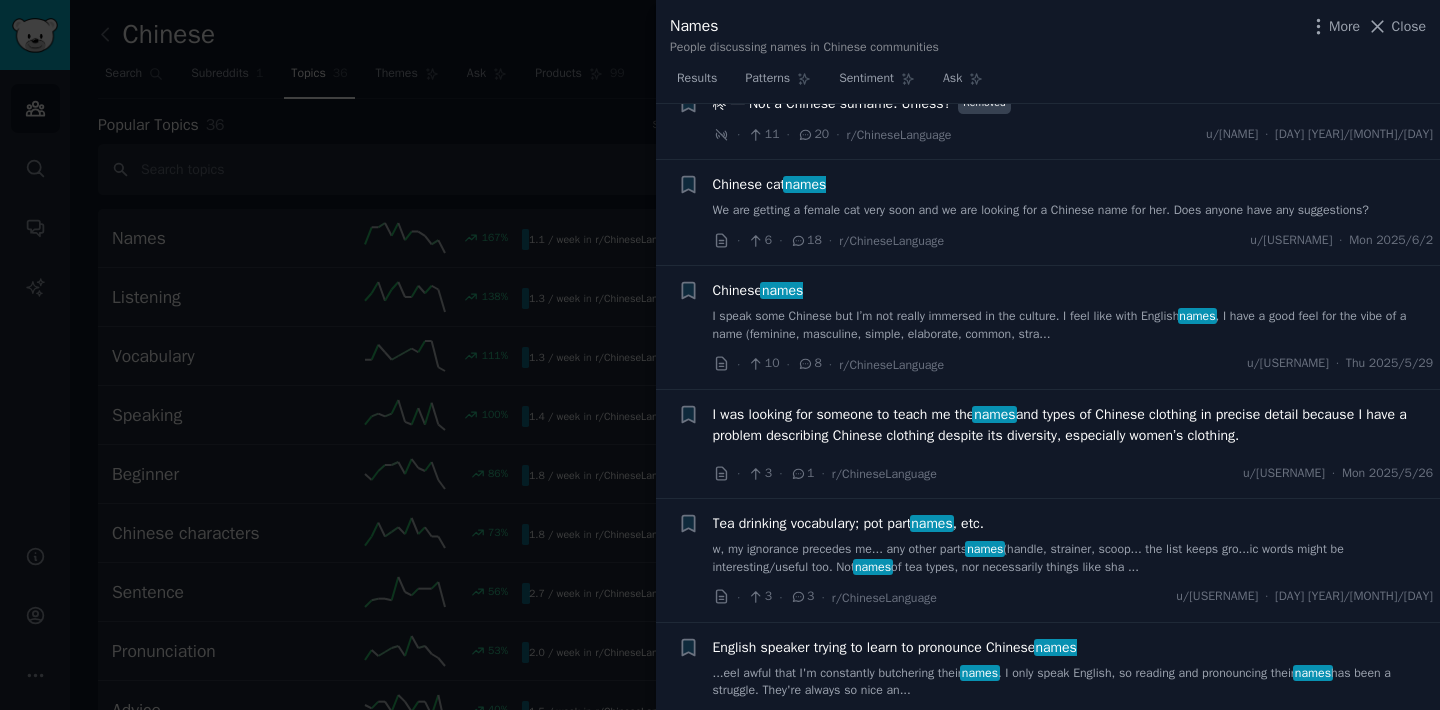 click at bounding box center [720, 355] 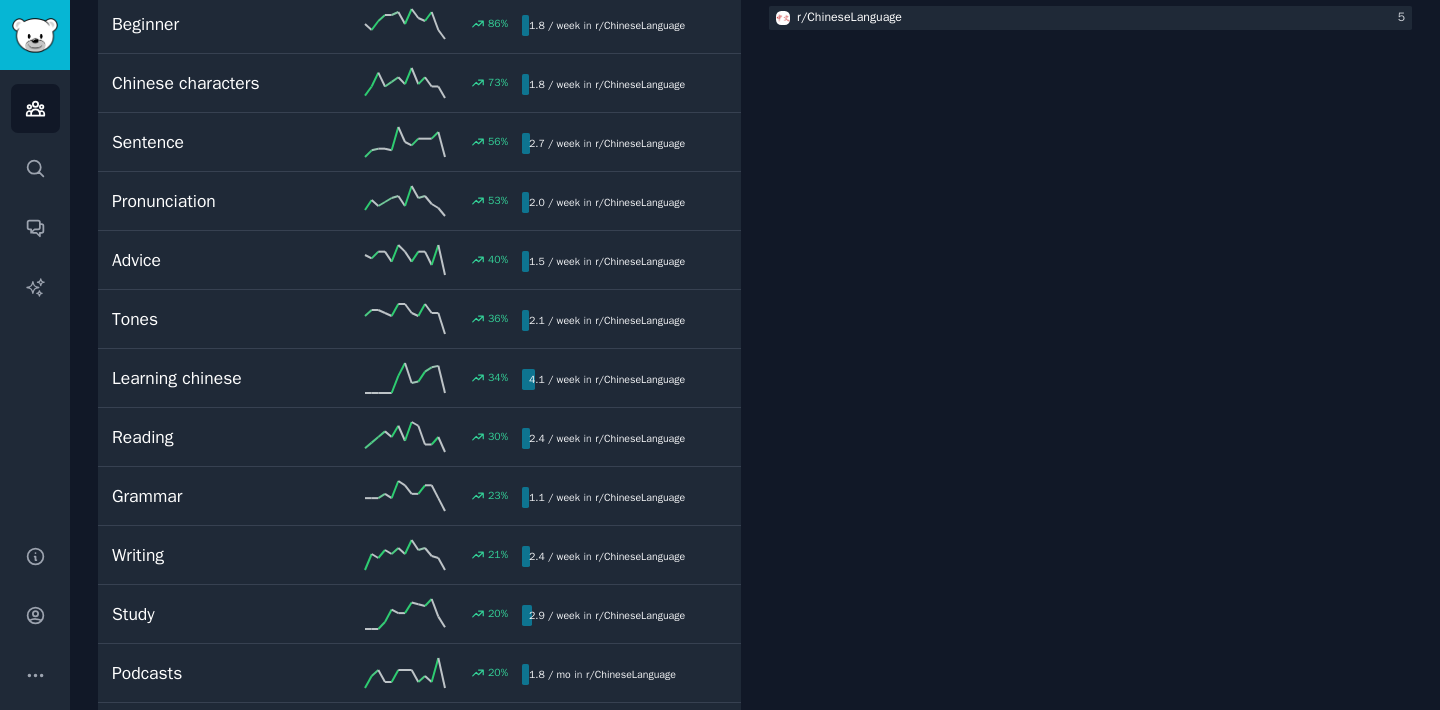 scroll, scrollTop: 0, scrollLeft: 0, axis: both 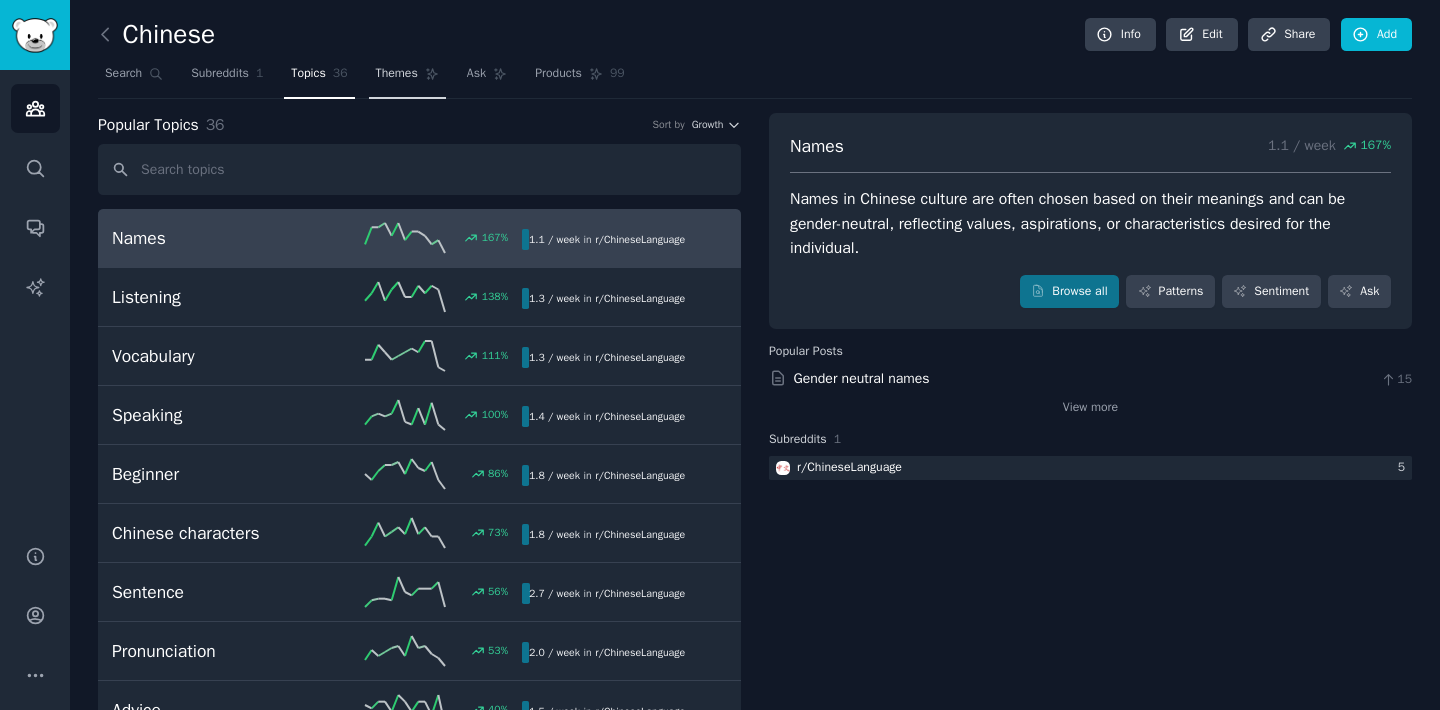 click on "Themes" at bounding box center (397, 74) 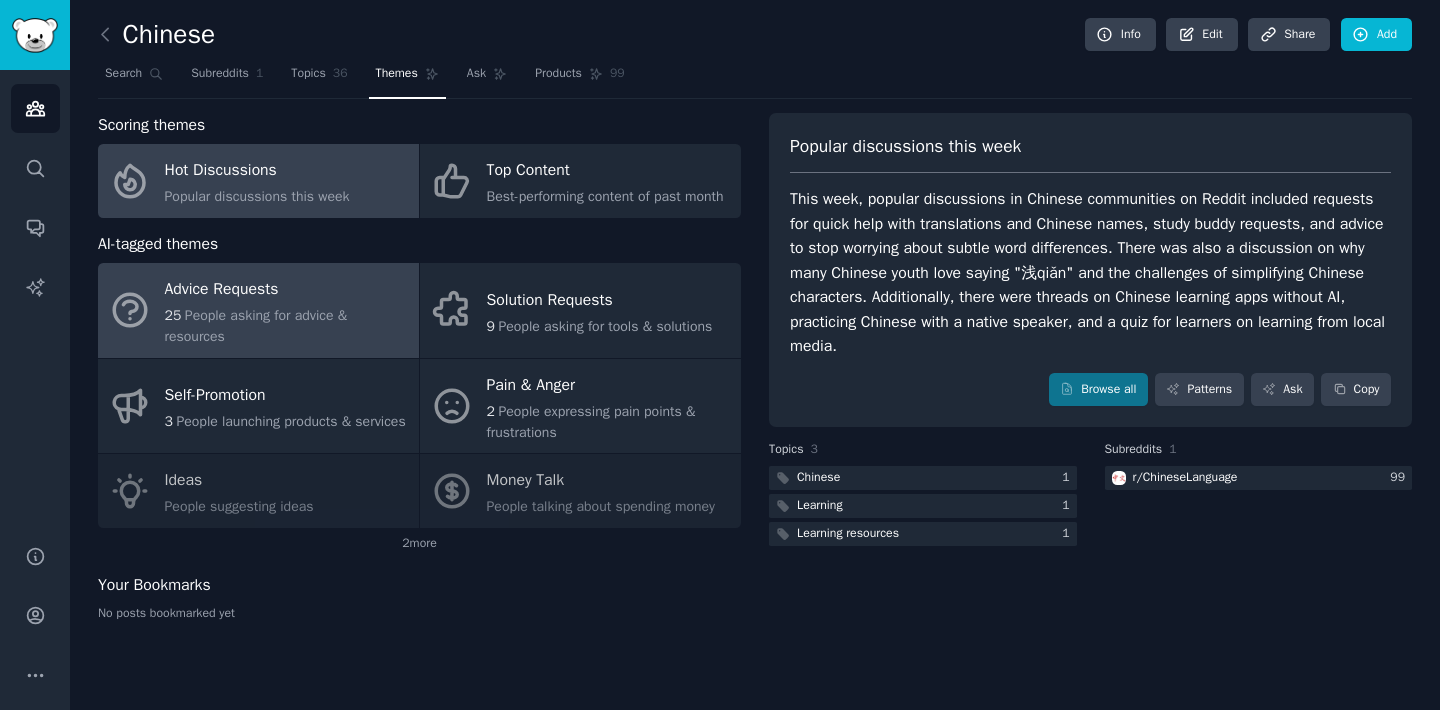 click on "People asking for advice & resources" at bounding box center (256, 326) 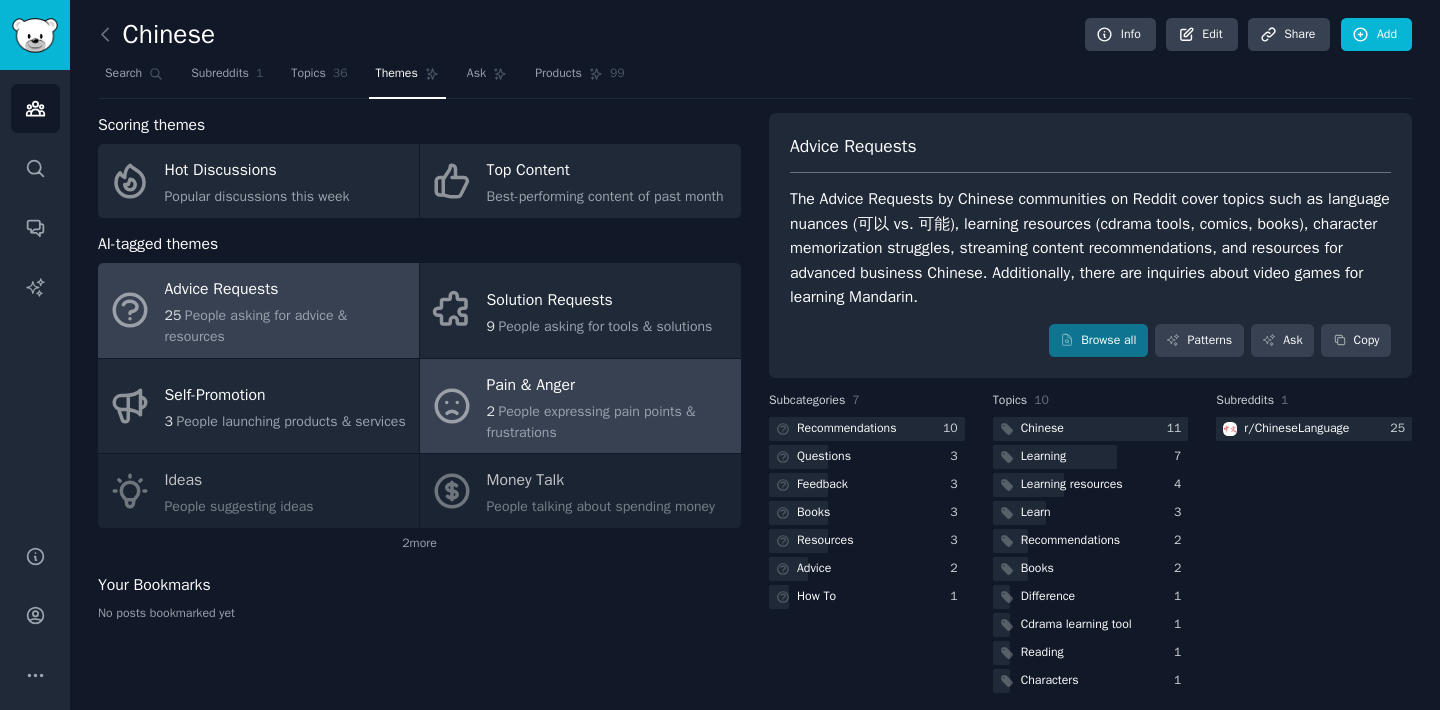 click on "Pain & Anger" at bounding box center [609, 385] 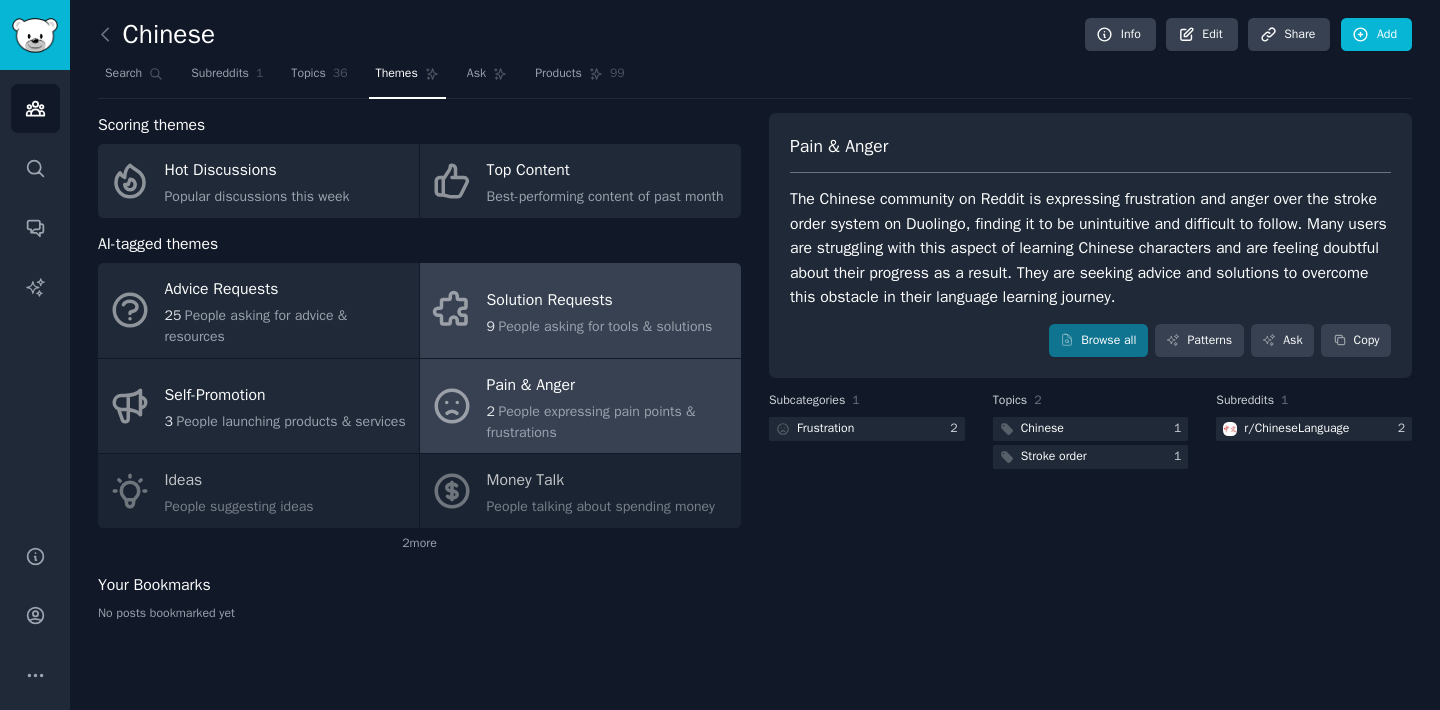 click on "People asking for tools & solutions" at bounding box center [605, 326] 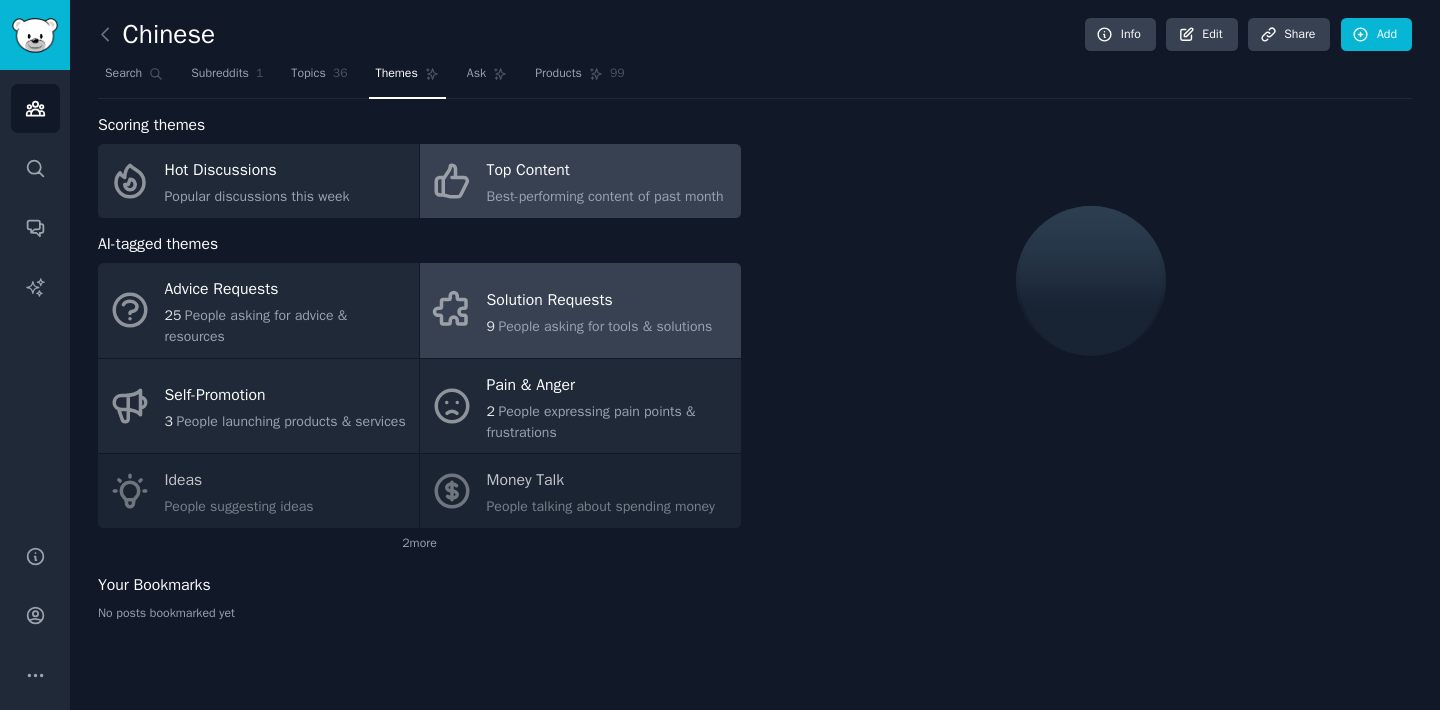 click on "Best-performing content of past month" 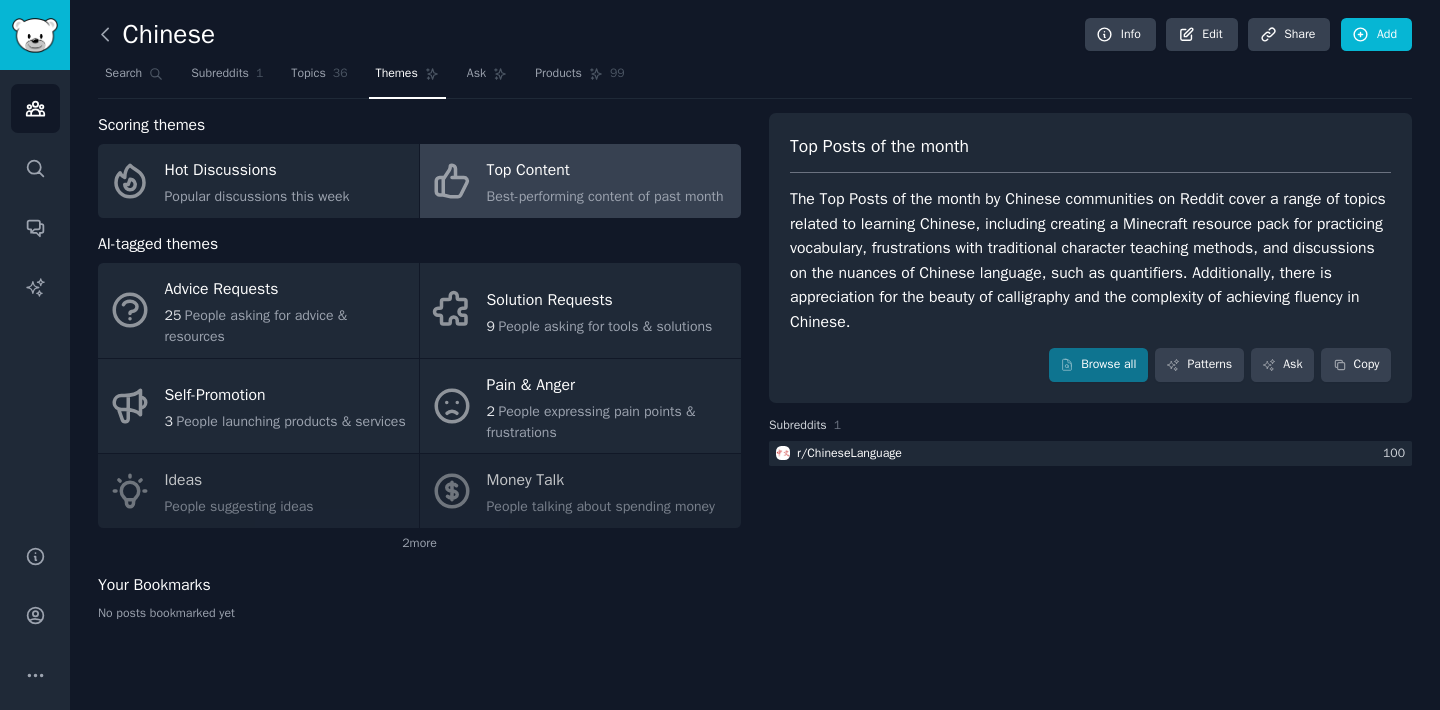 click 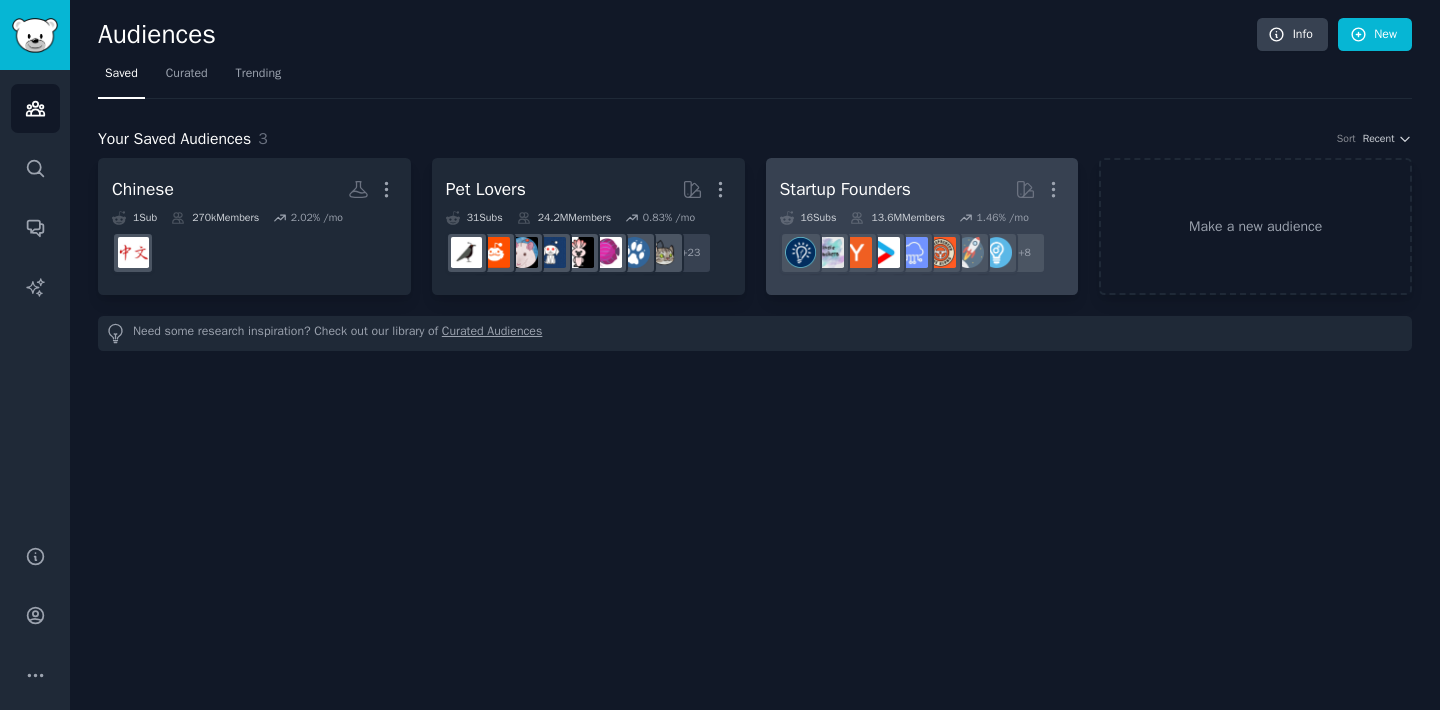 click on "Startup Founders" at bounding box center [845, 189] 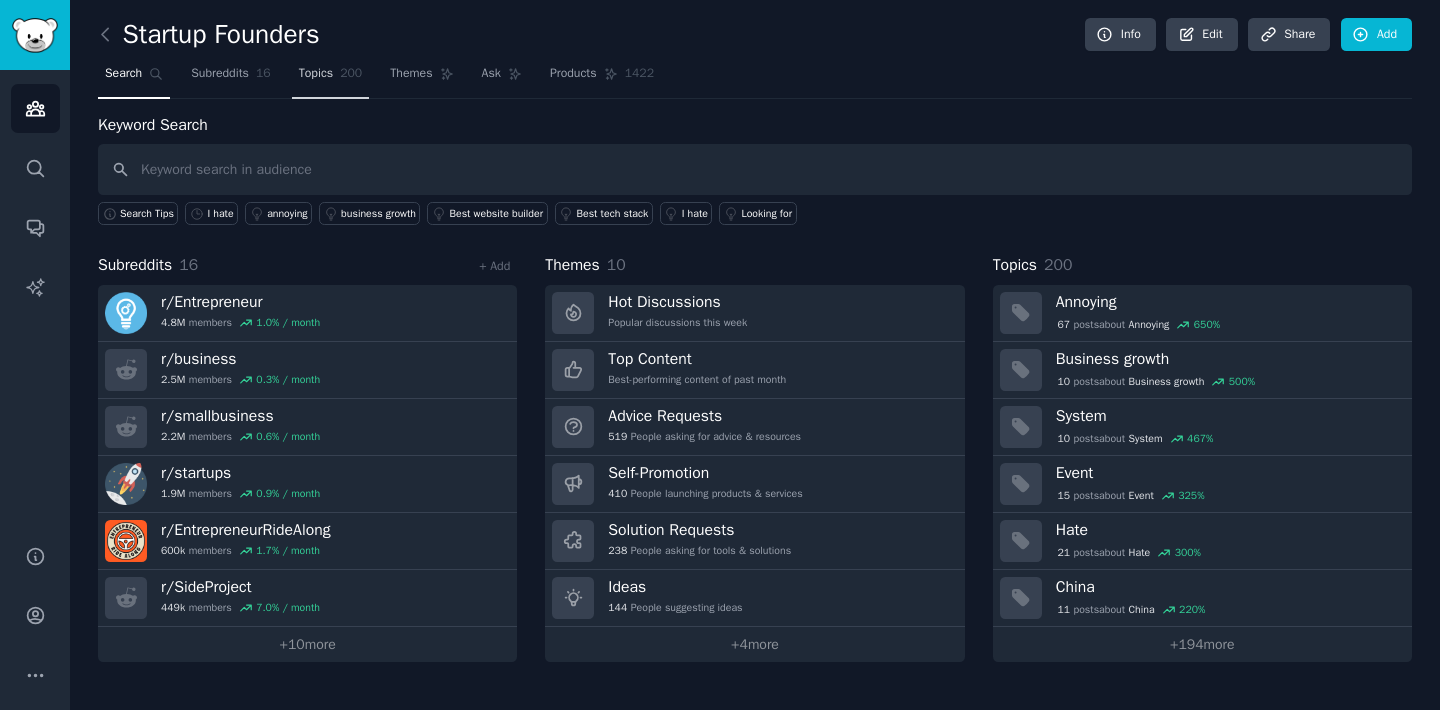 click on "Topics" at bounding box center [316, 74] 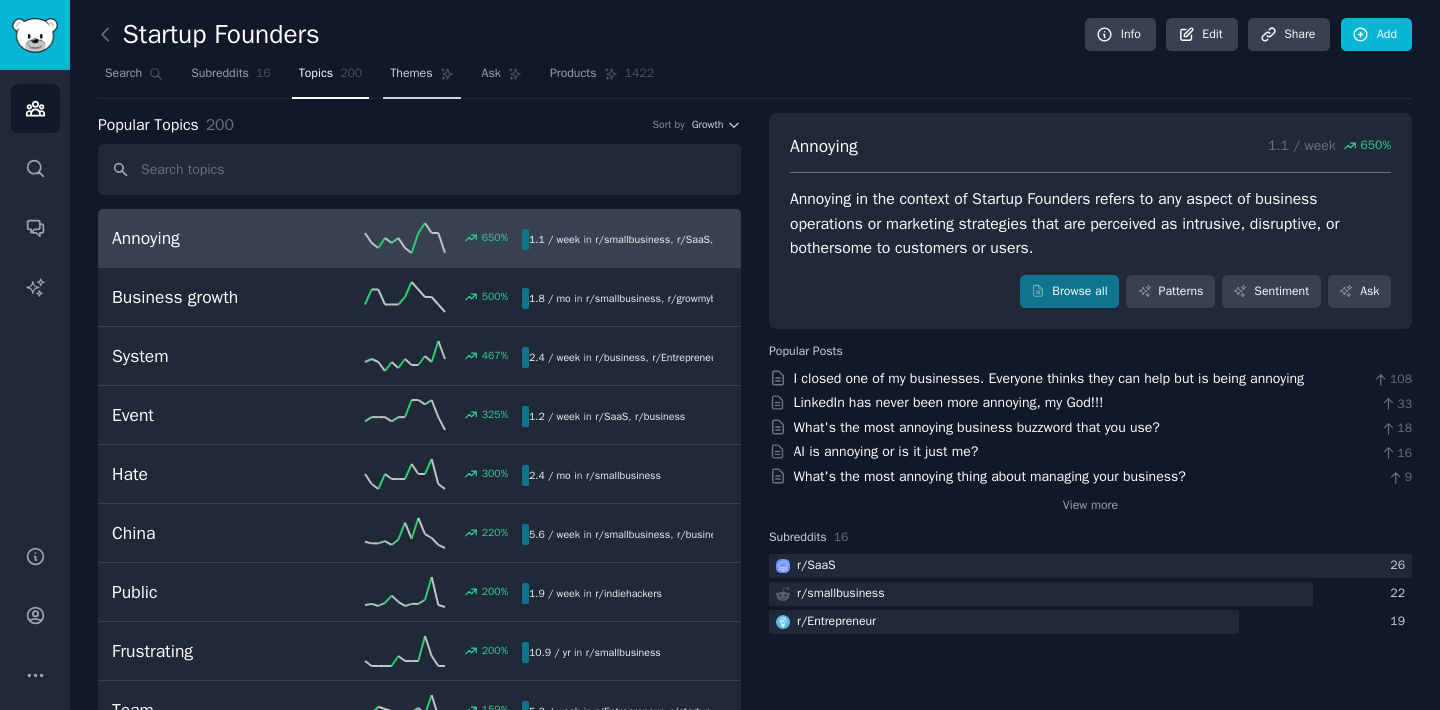 click on "Themes" at bounding box center (411, 74) 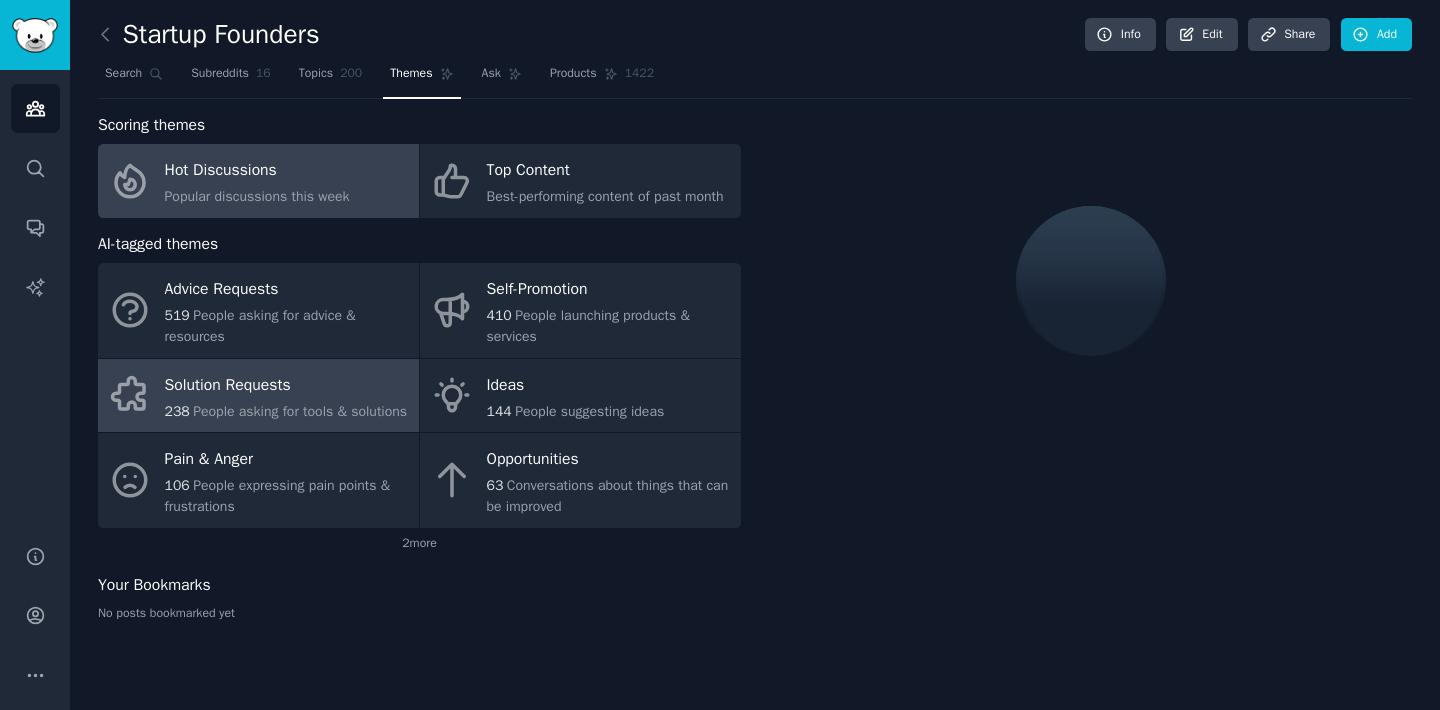 click on "Solution Requests" at bounding box center (286, 385) 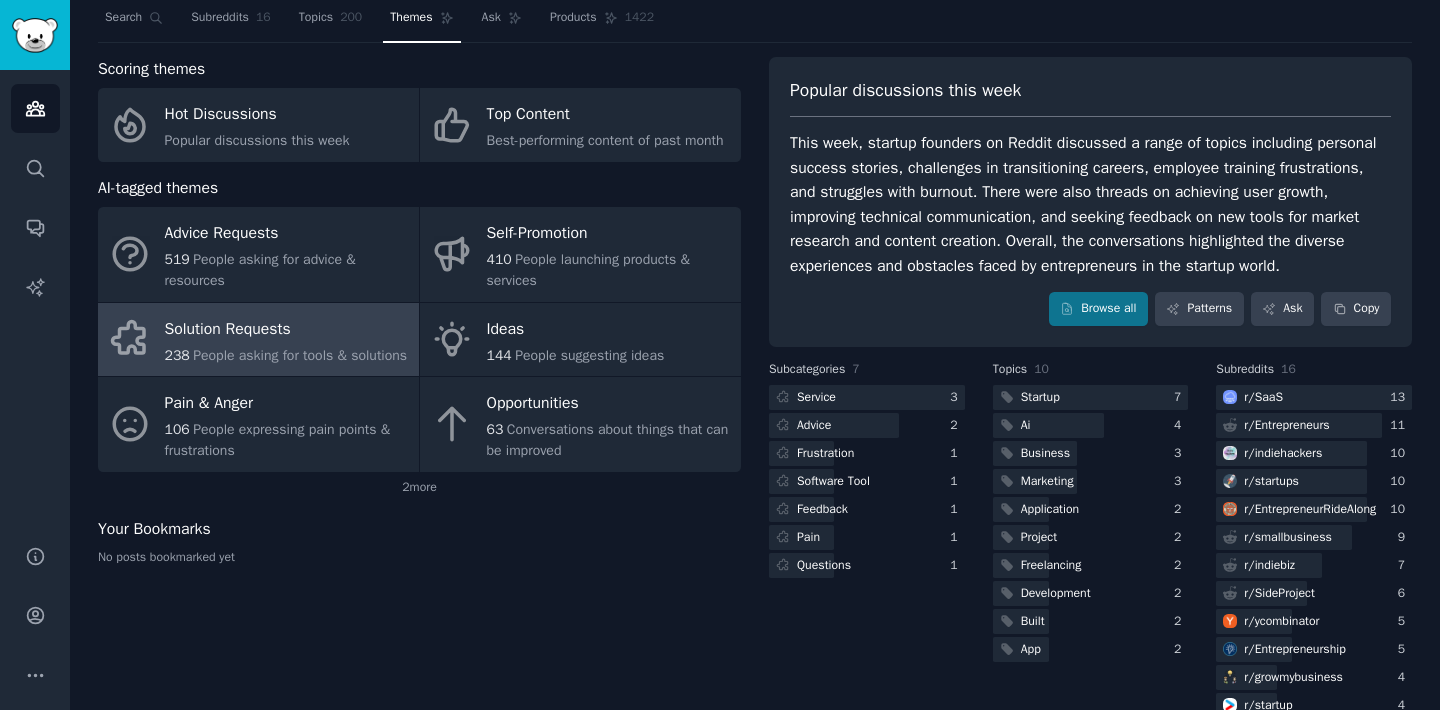 scroll, scrollTop: 0, scrollLeft: 0, axis: both 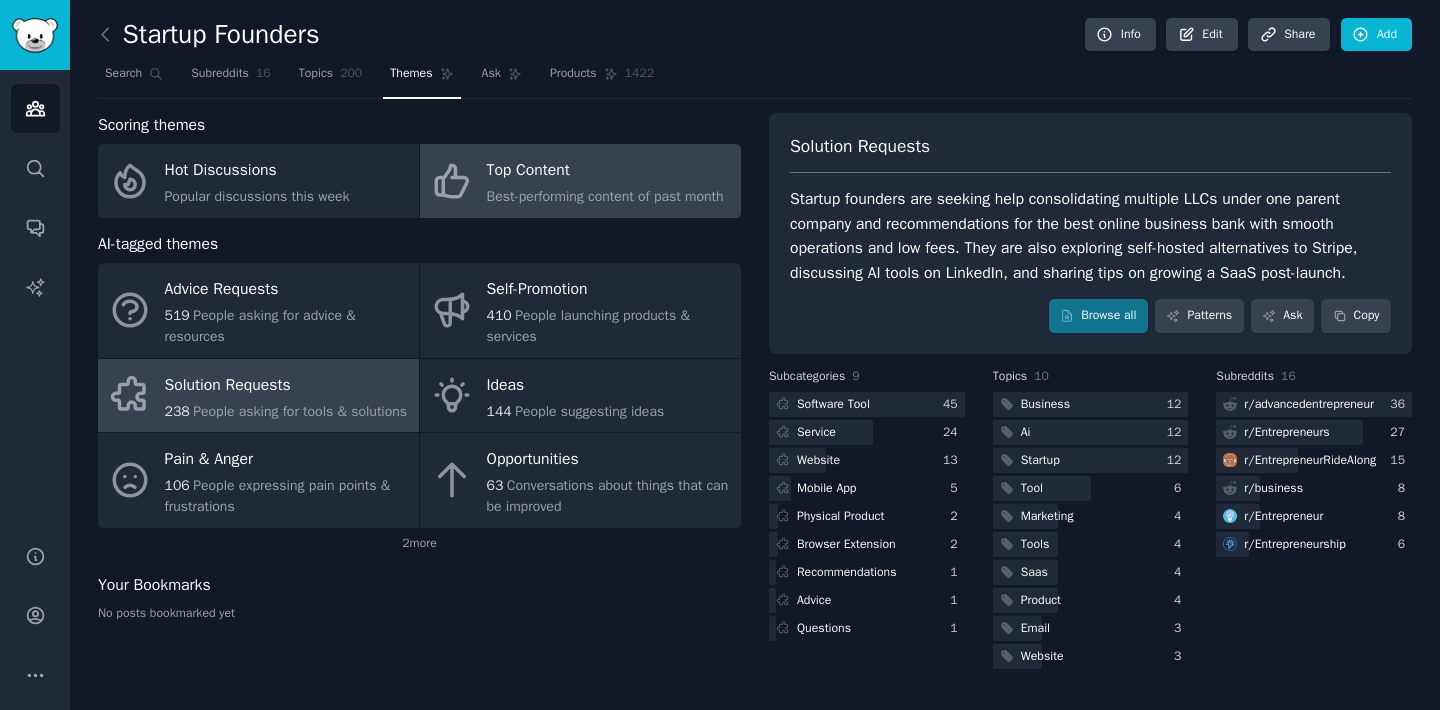 click on "Best-performing content of past month" 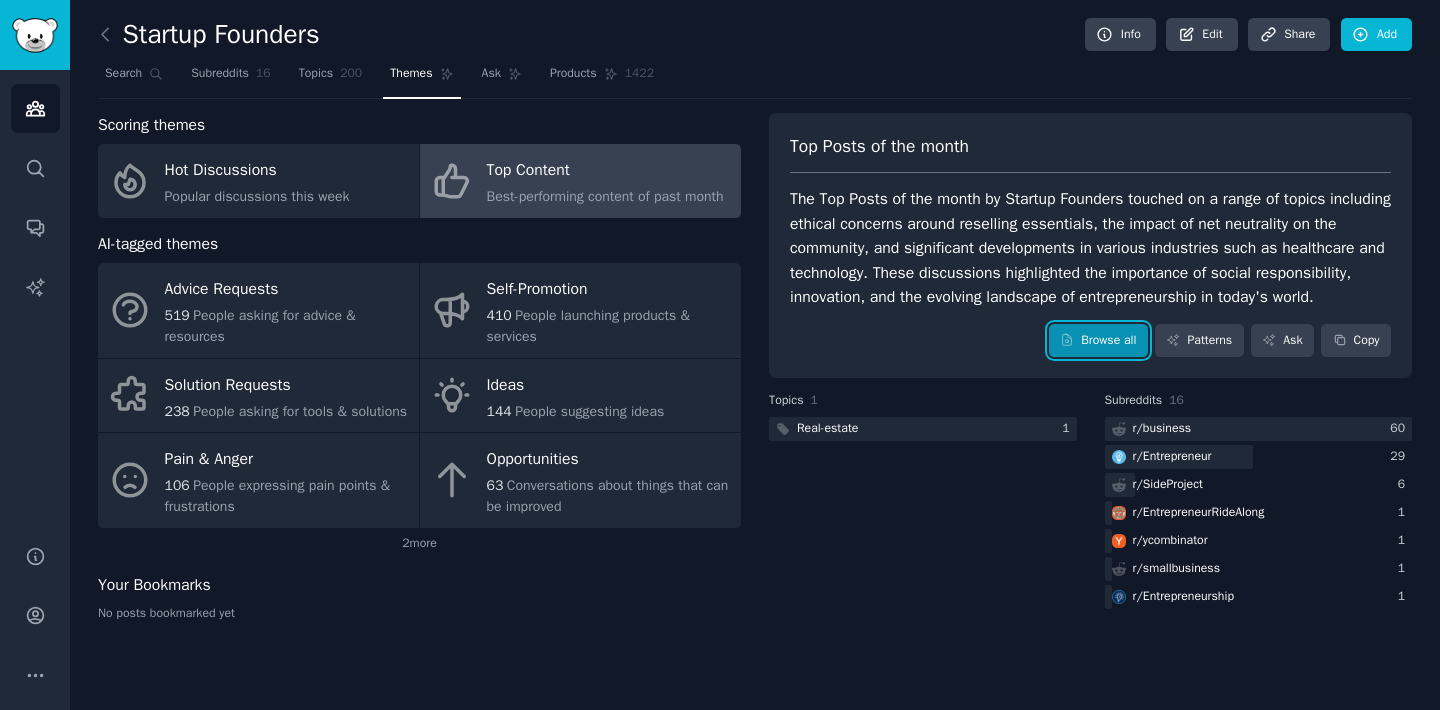 click on "Browse all" at bounding box center [1098, 341] 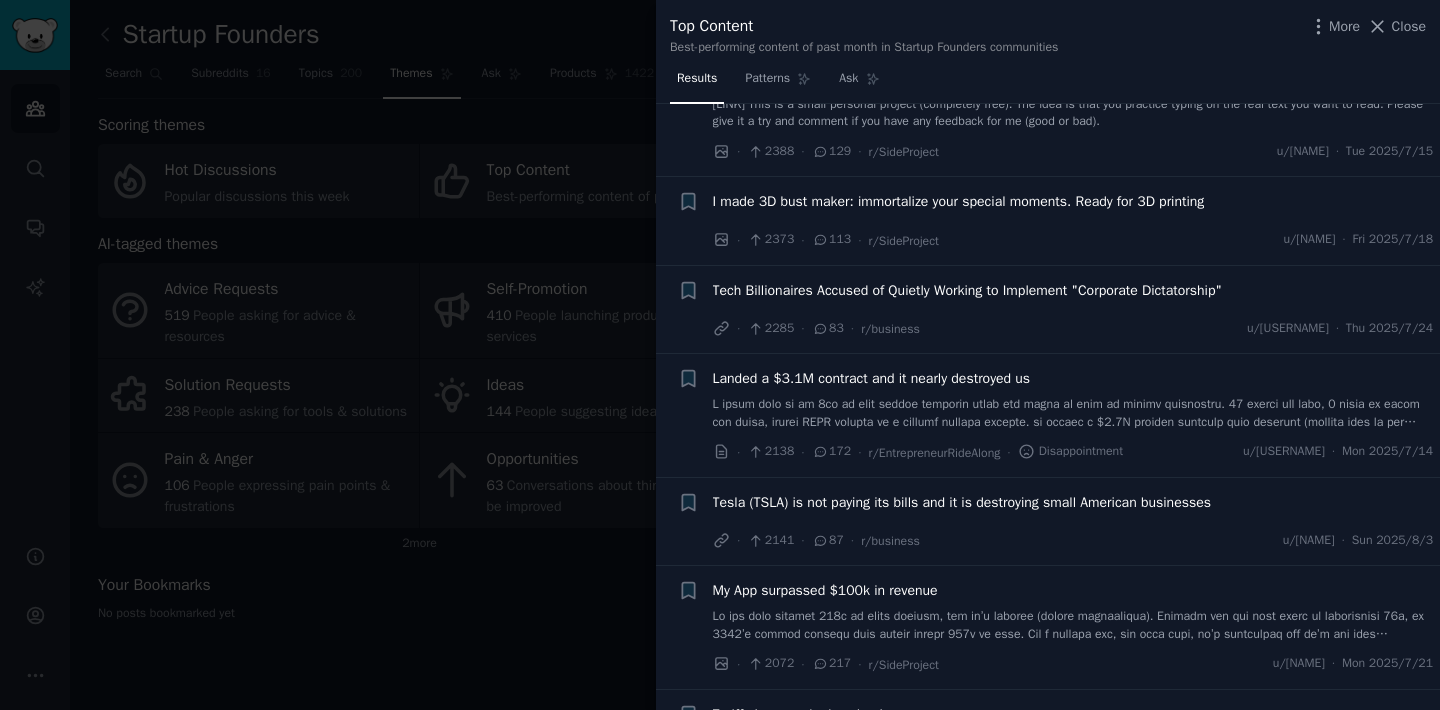 scroll, scrollTop: 651, scrollLeft: 0, axis: vertical 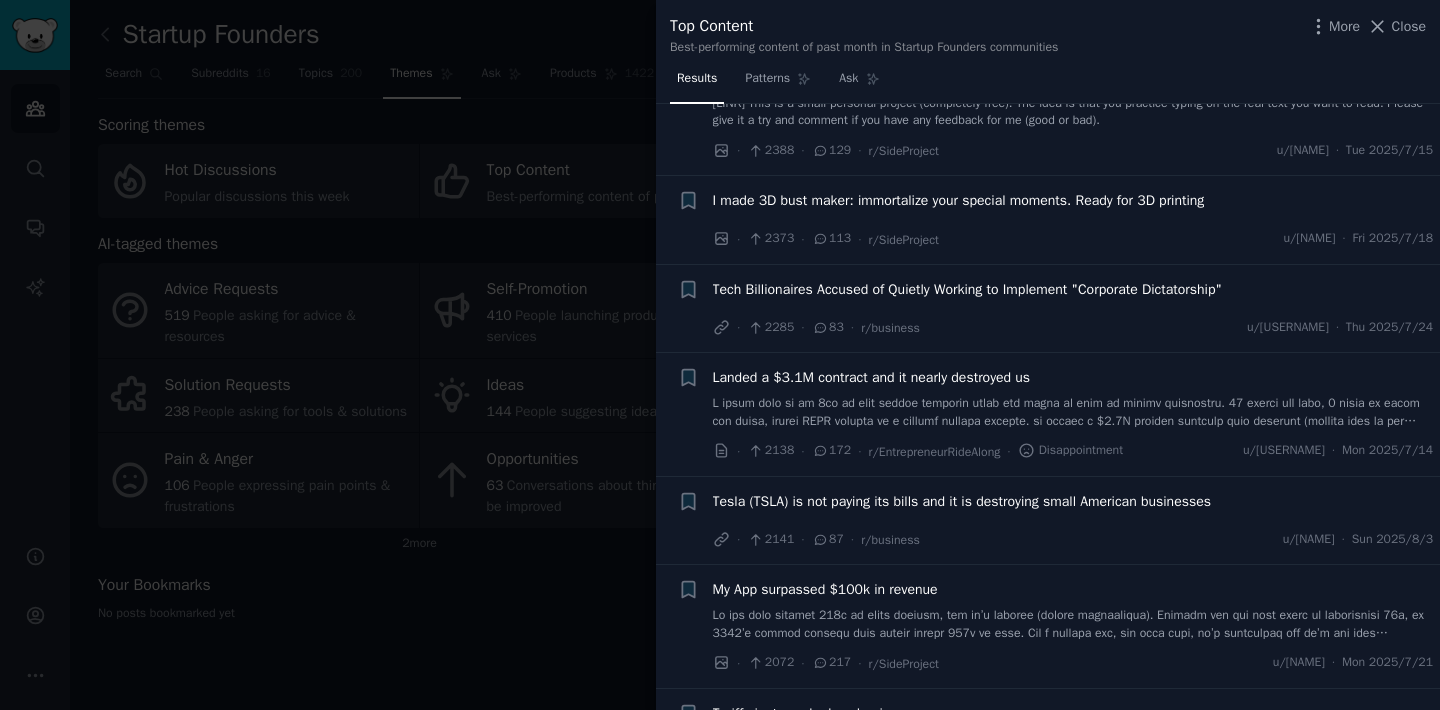click at bounding box center (720, 355) 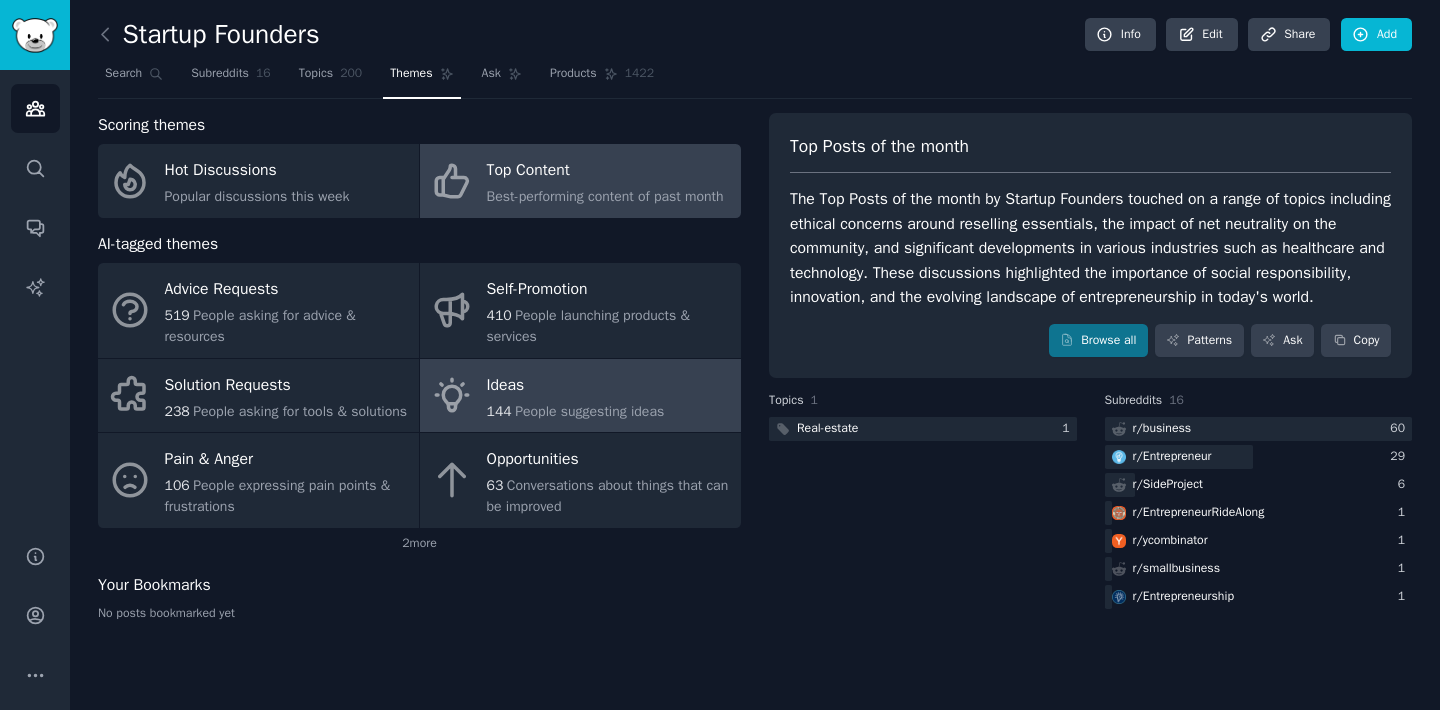 click on "People suggesting ideas" at bounding box center (589, 411) 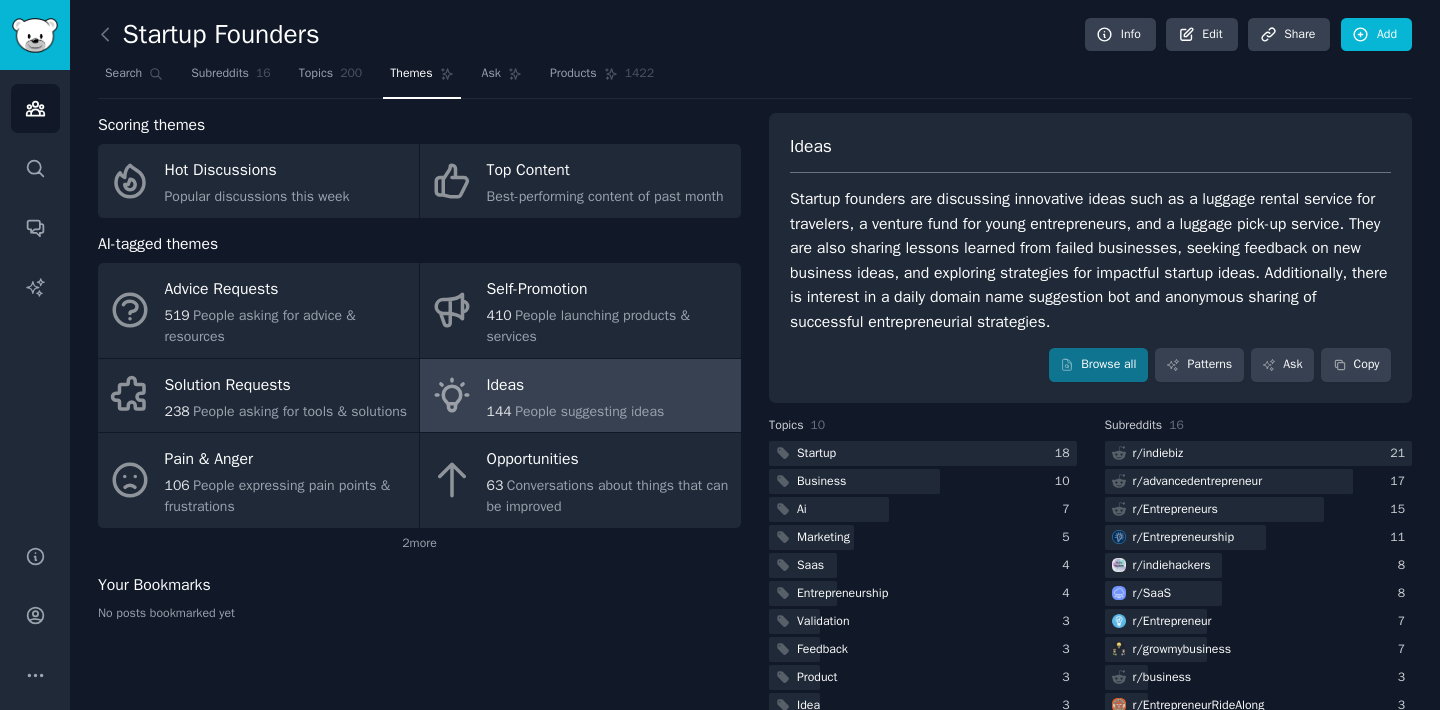 scroll, scrollTop: 39, scrollLeft: 0, axis: vertical 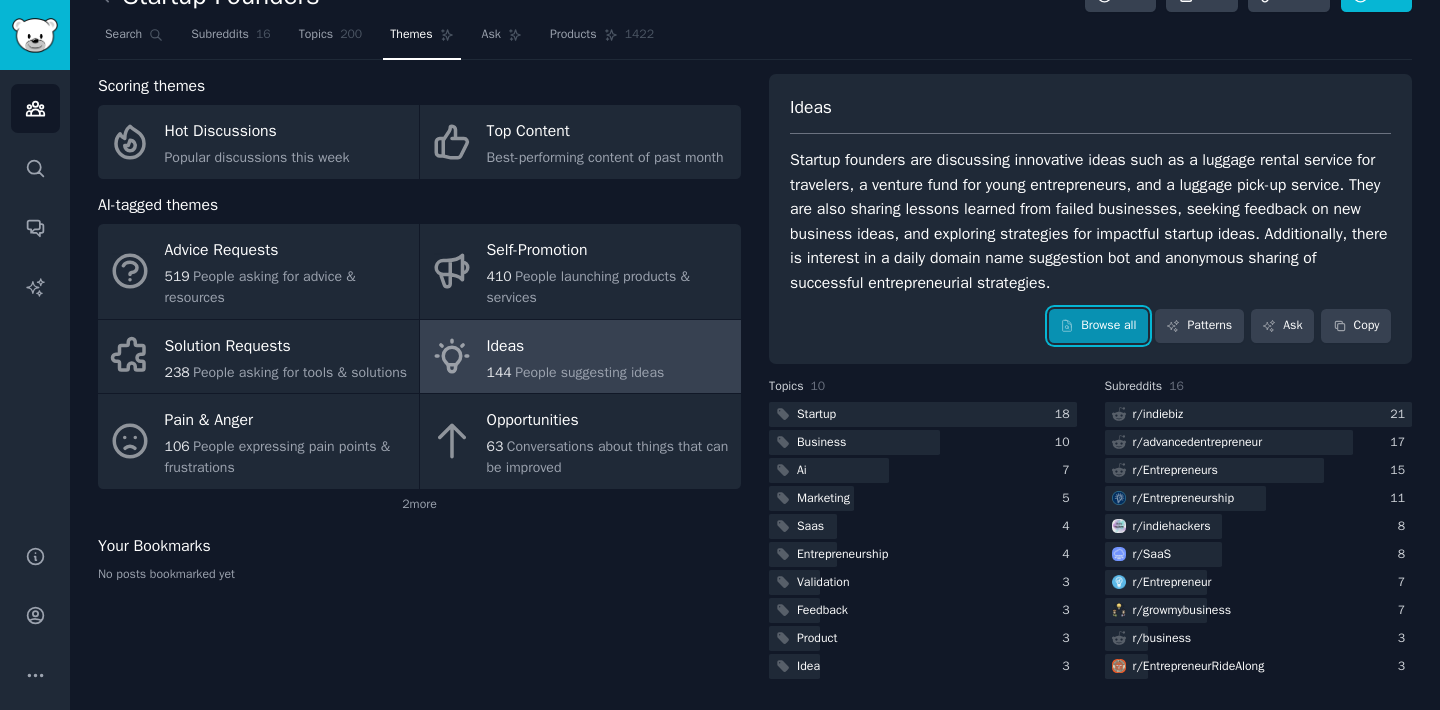 click on "Browse all" at bounding box center (1098, 326) 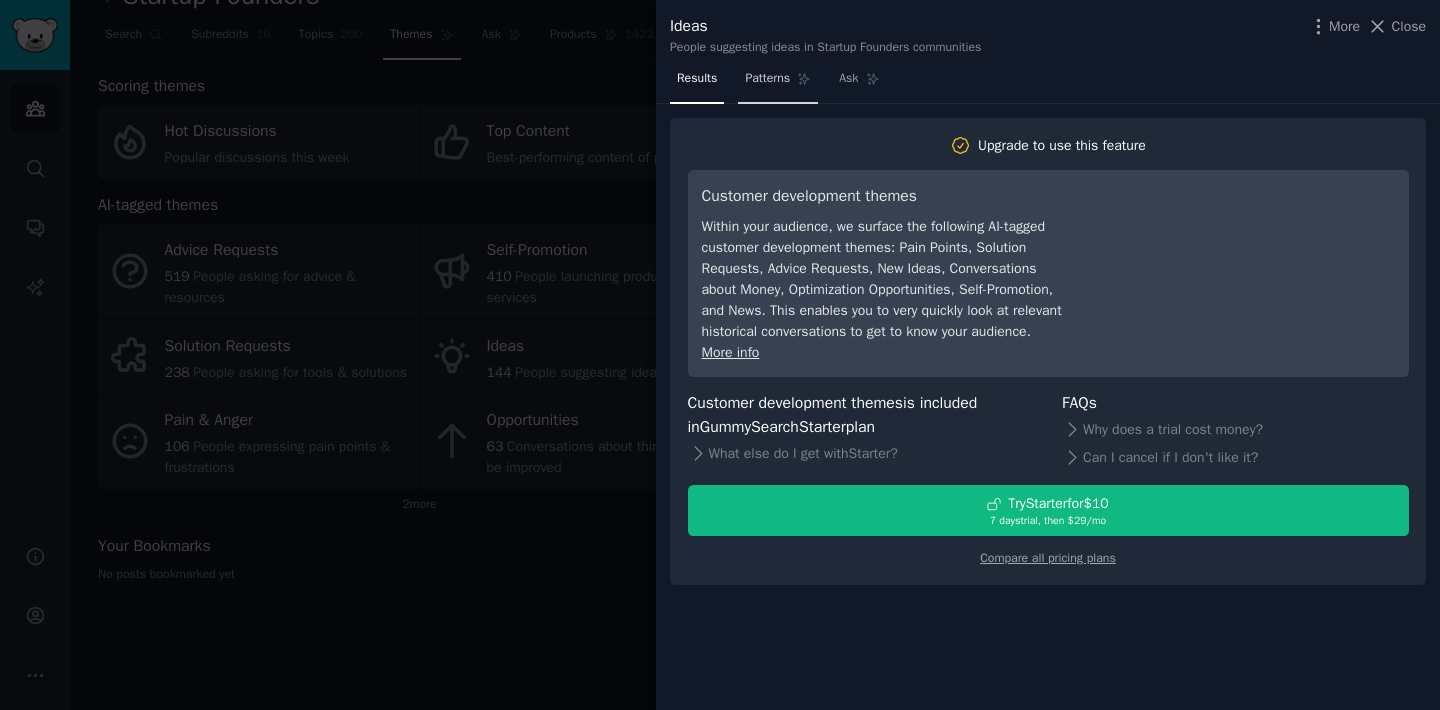 click on "Patterns" at bounding box center [767, 79] 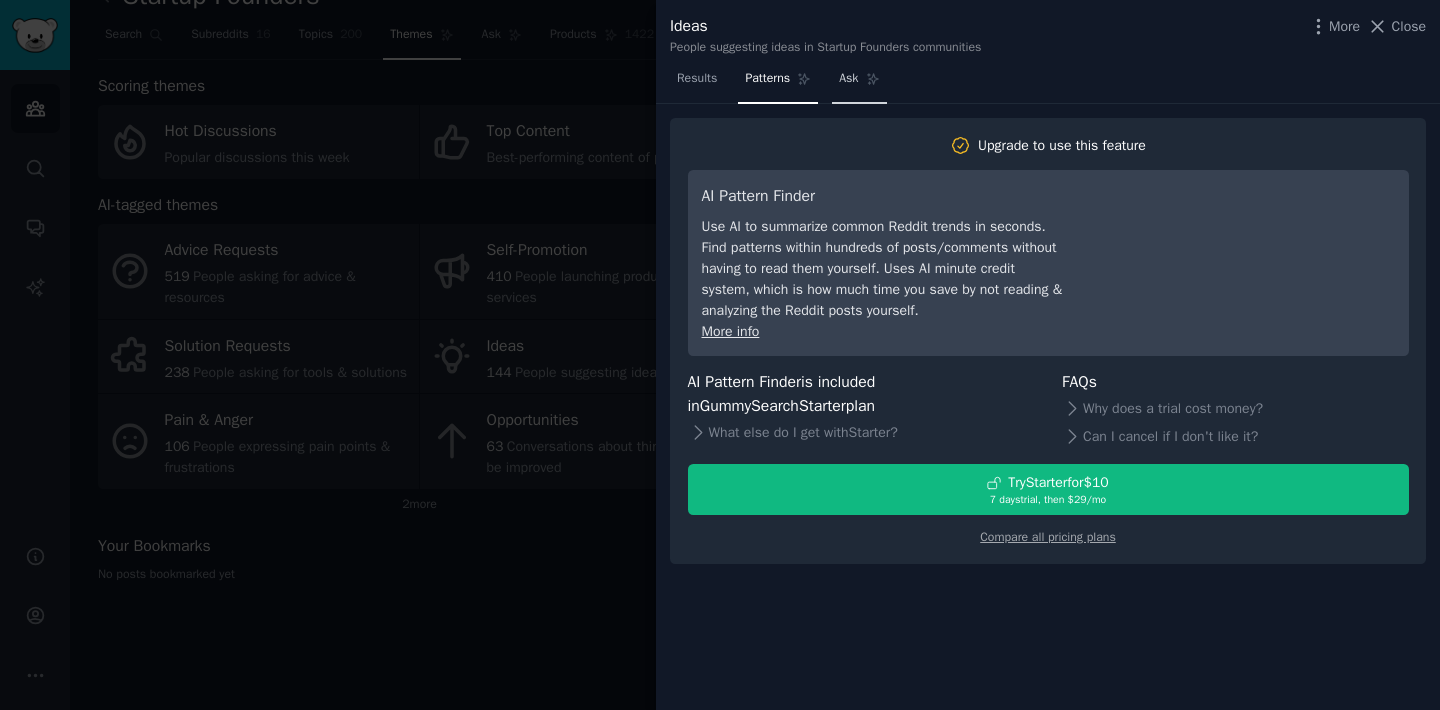 click on "Ask" at bounding box center [848, 79] 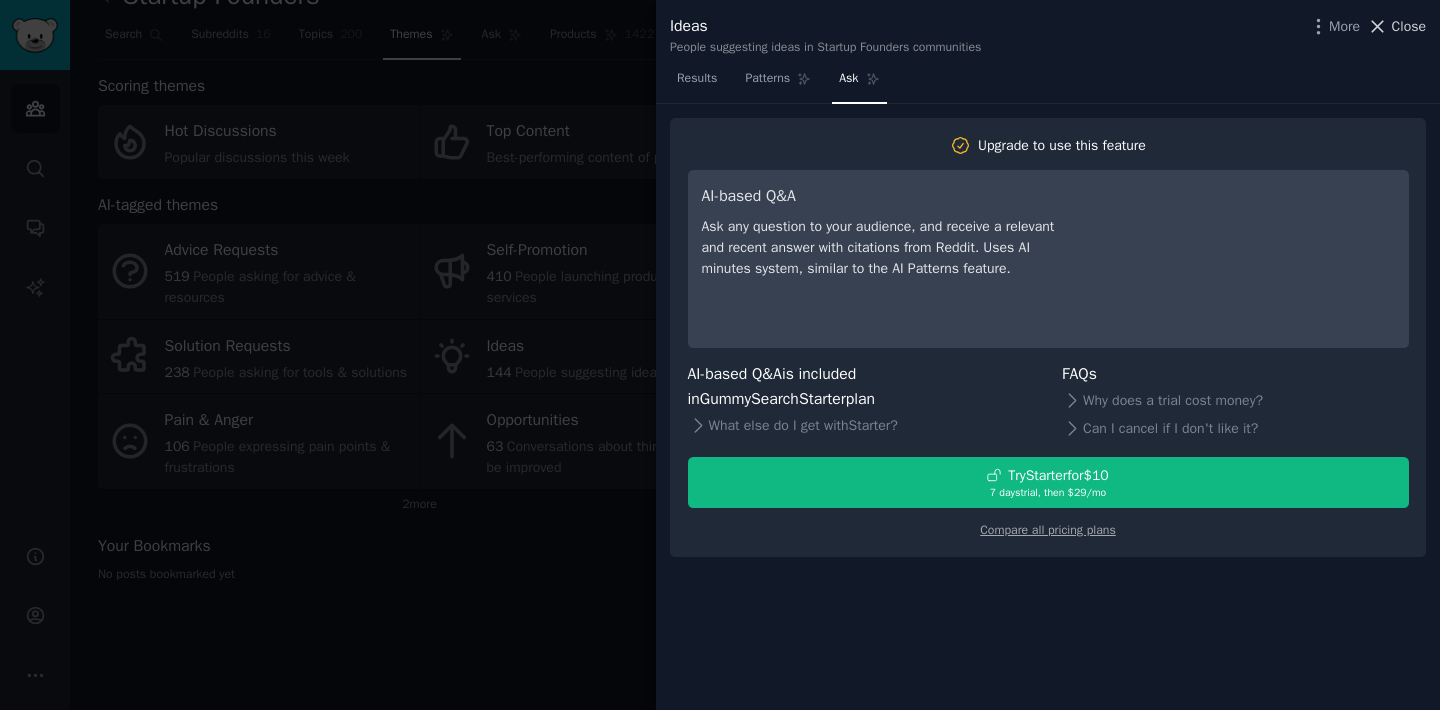 click 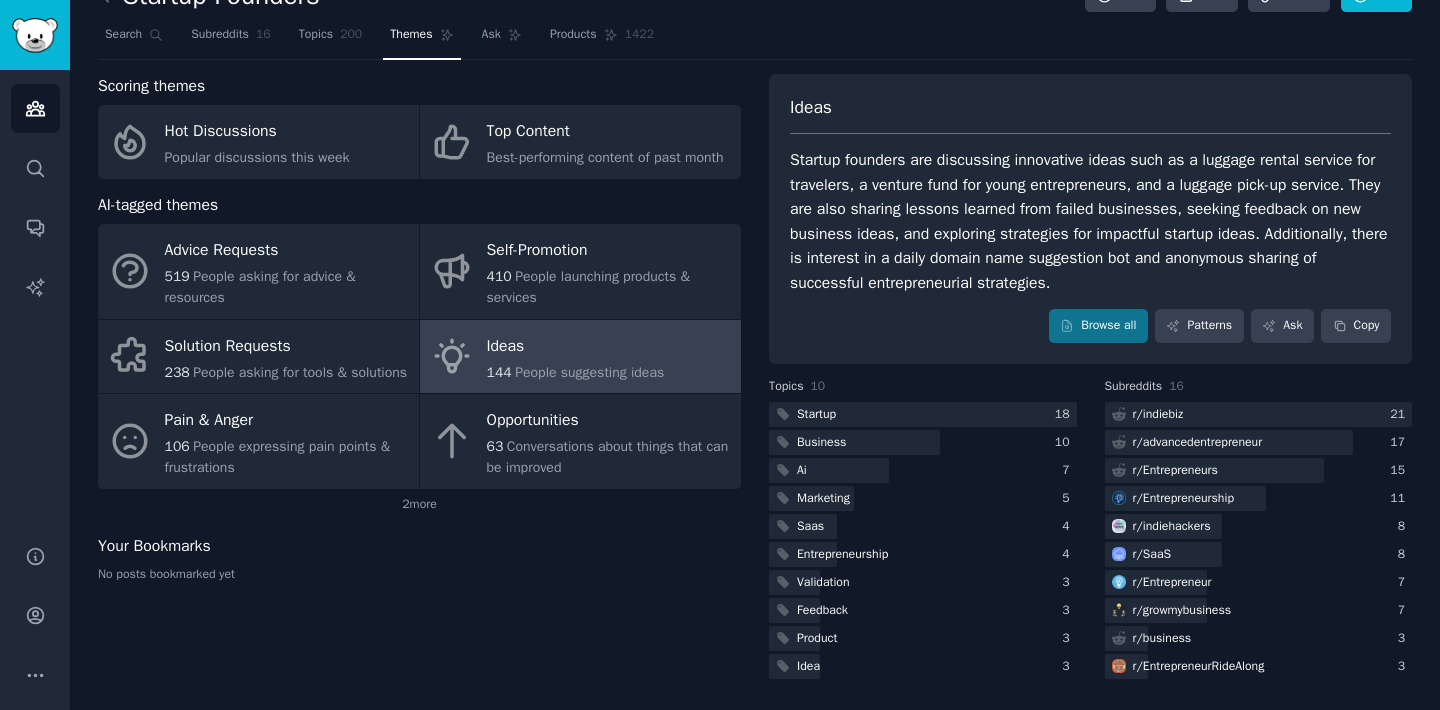click on "Ideas" at bounding box center (576, 346) 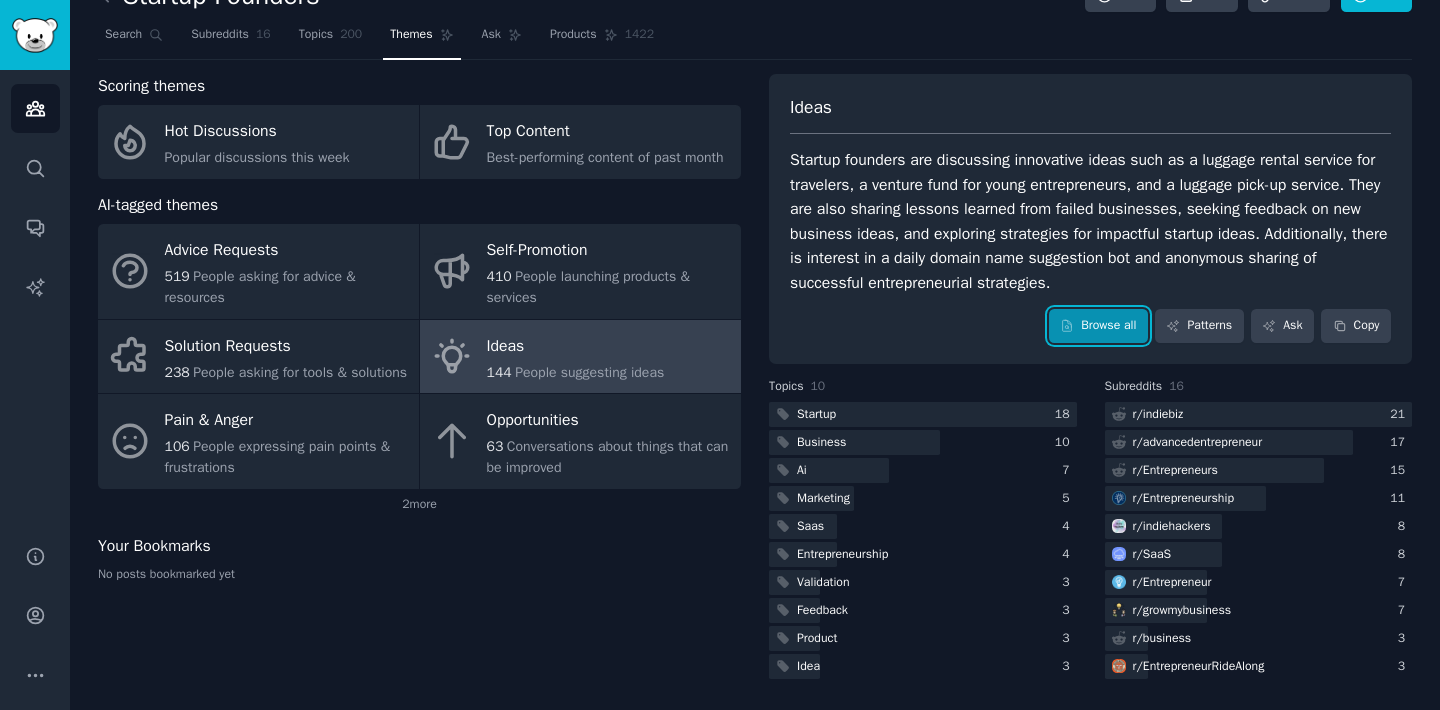 click on "Browse all" at bounding box center (1098, 326) 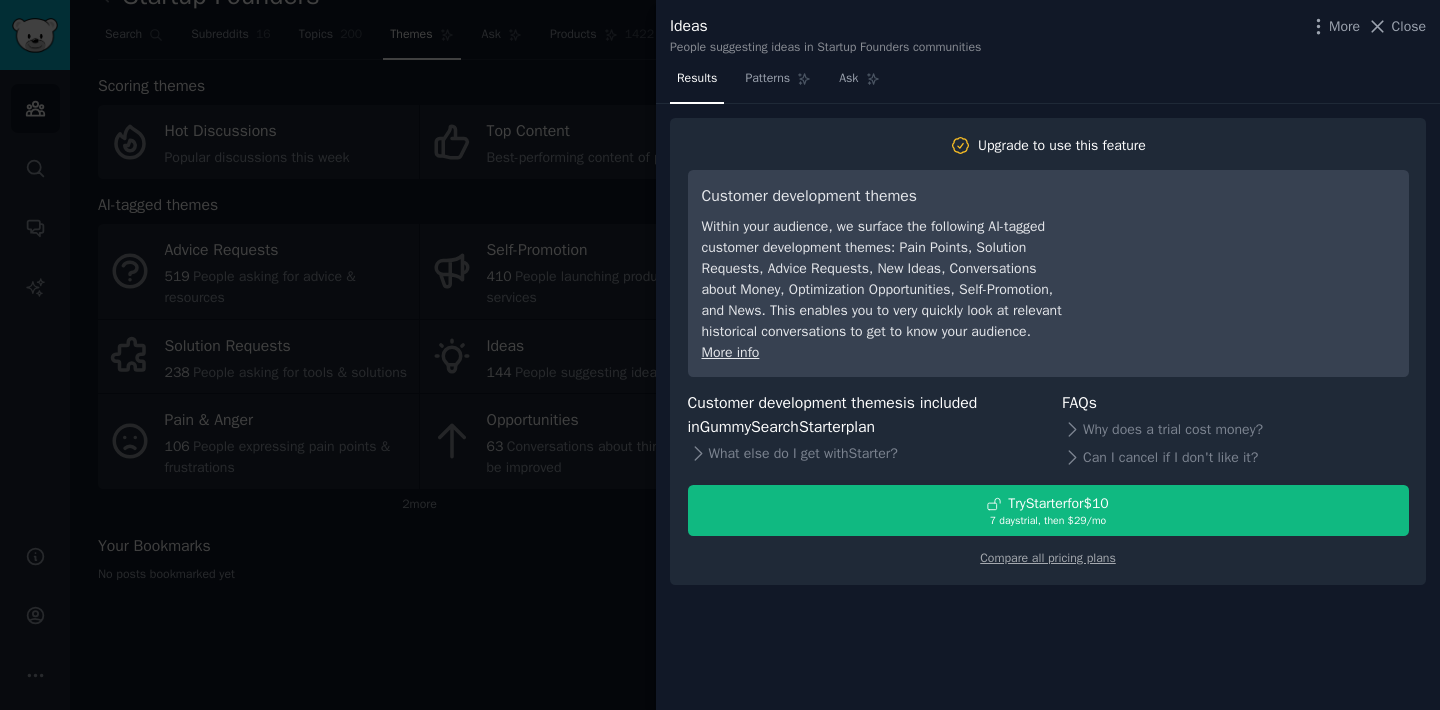 click at bounding box center [720, 355] 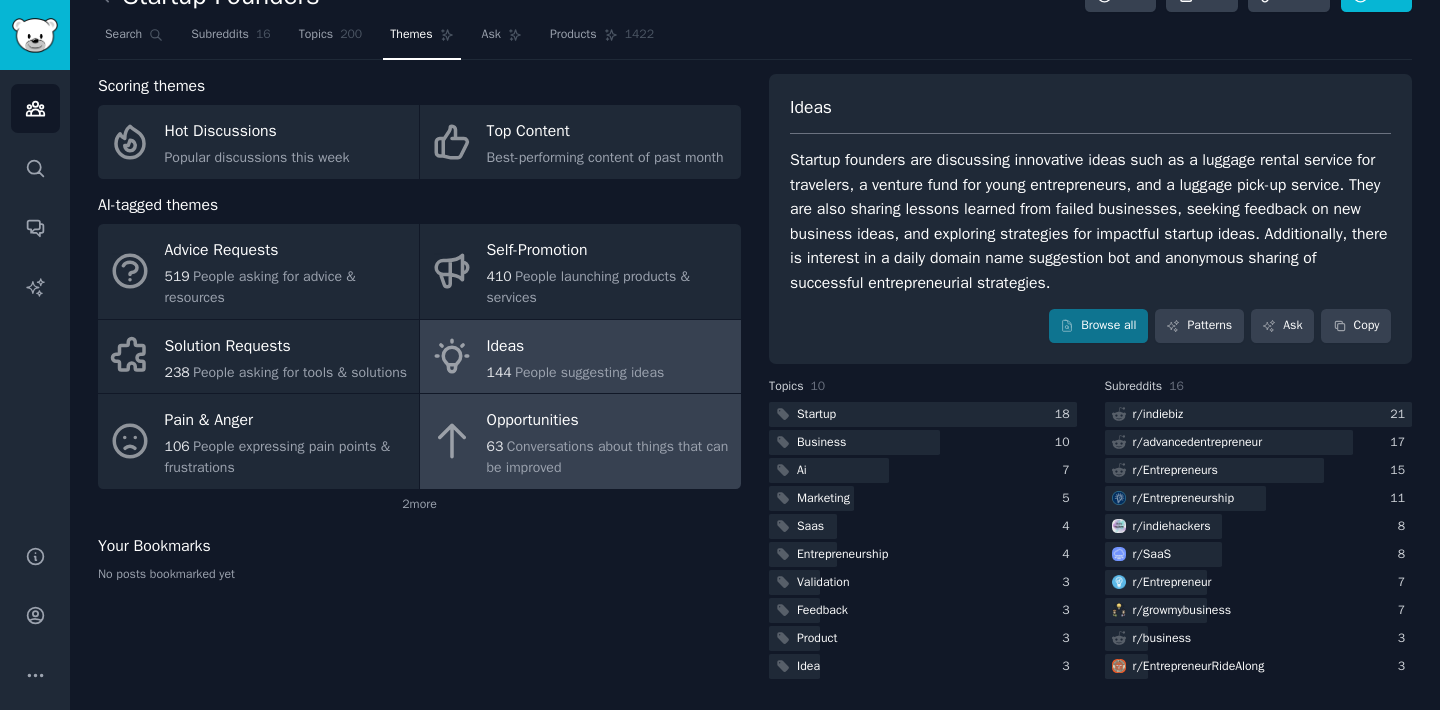 click on "Opportunities" at bounding box center (609, 421) 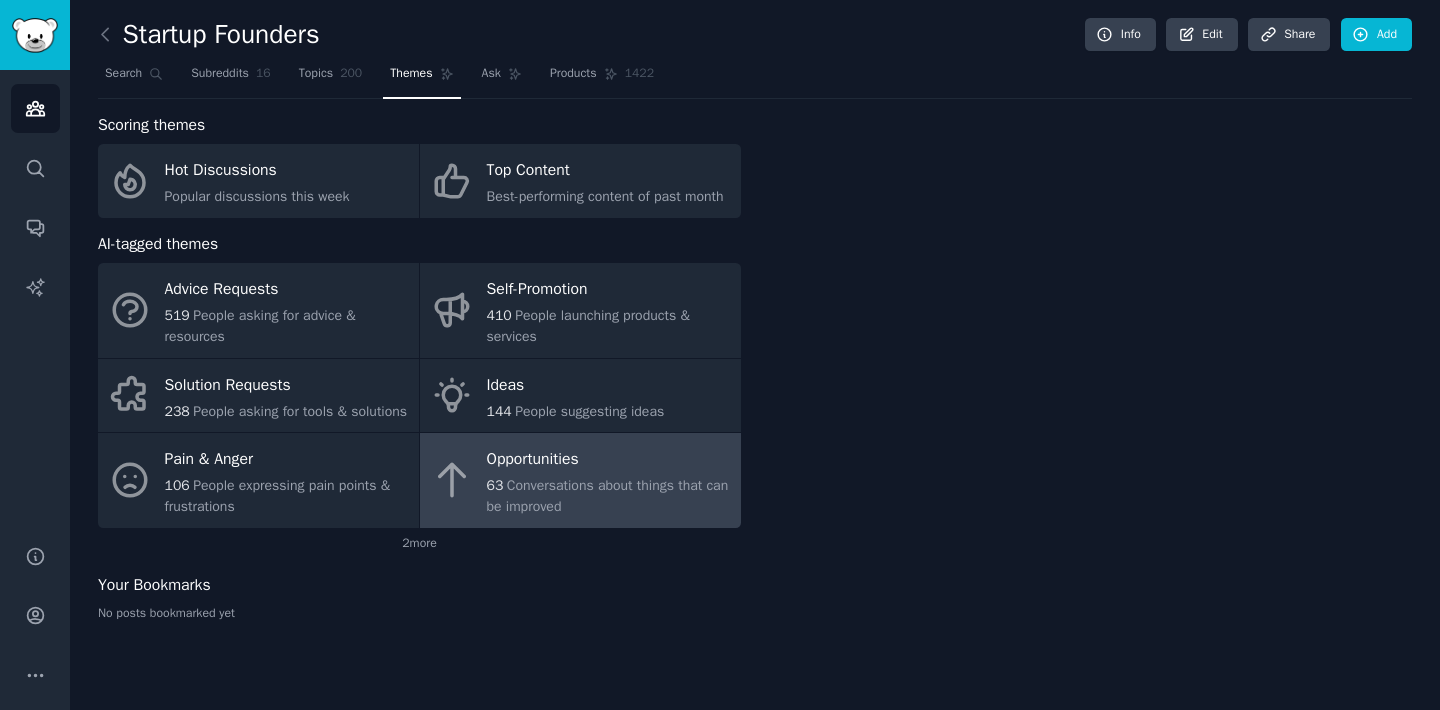 scroll, scrollTop: 0, scrollLeft: 0, axis: both 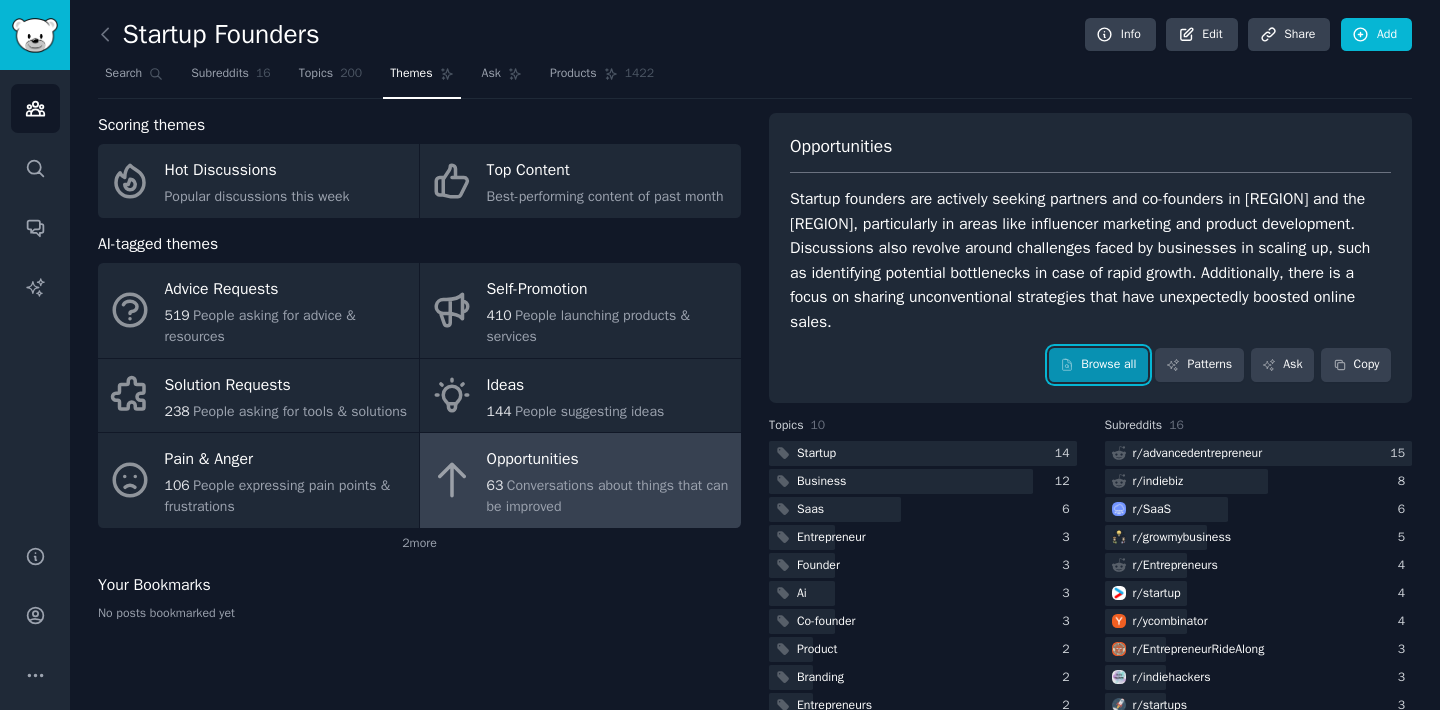 click on "Browse all" at bounding box center (1098, 365) 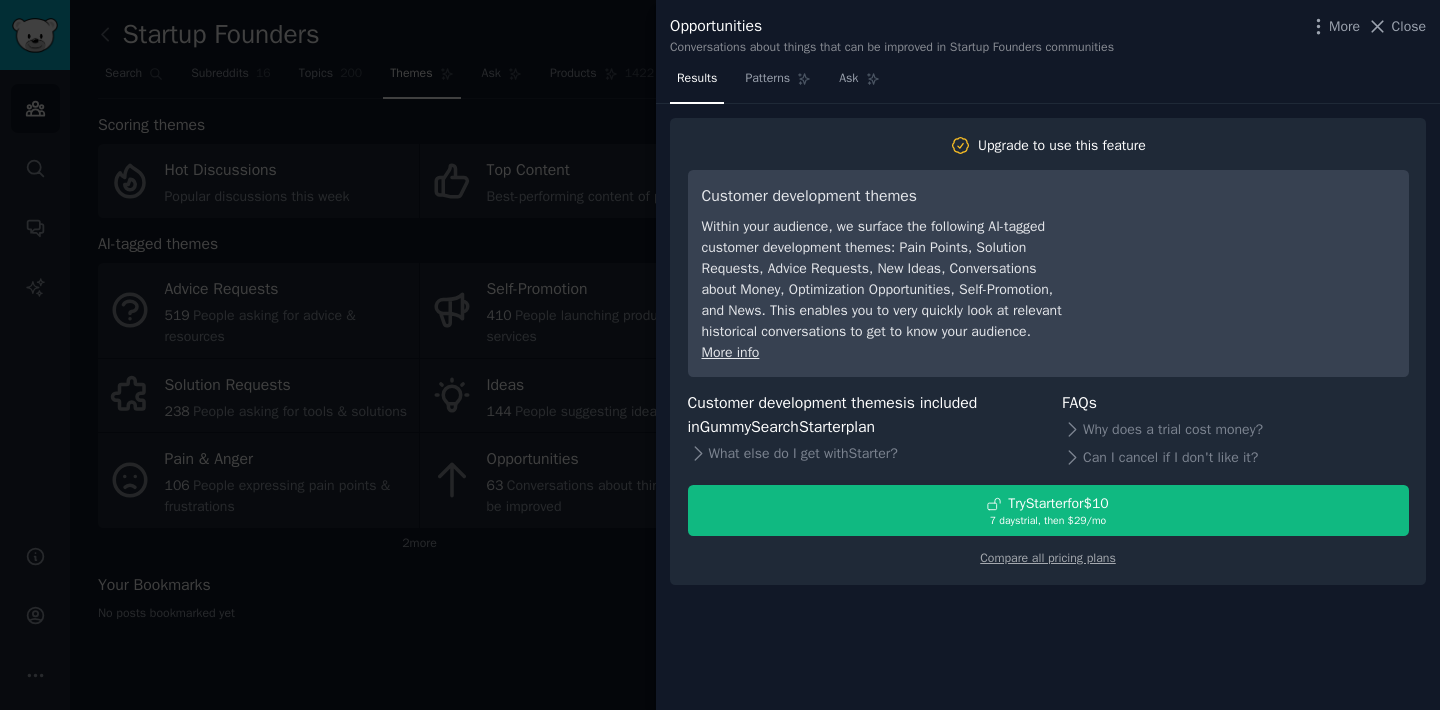 click at bounding box center (720, 355) 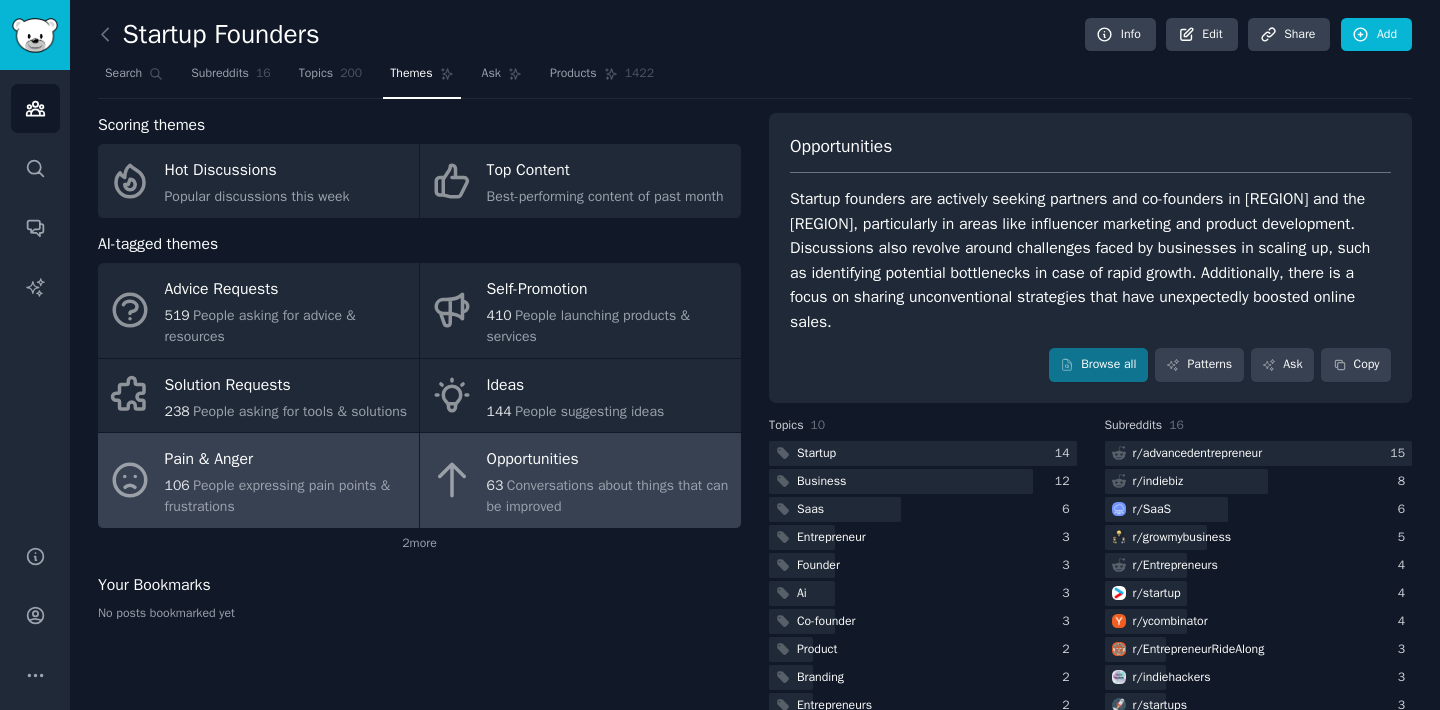 click on "Pain & Anger" at bounding box center [287, 460] 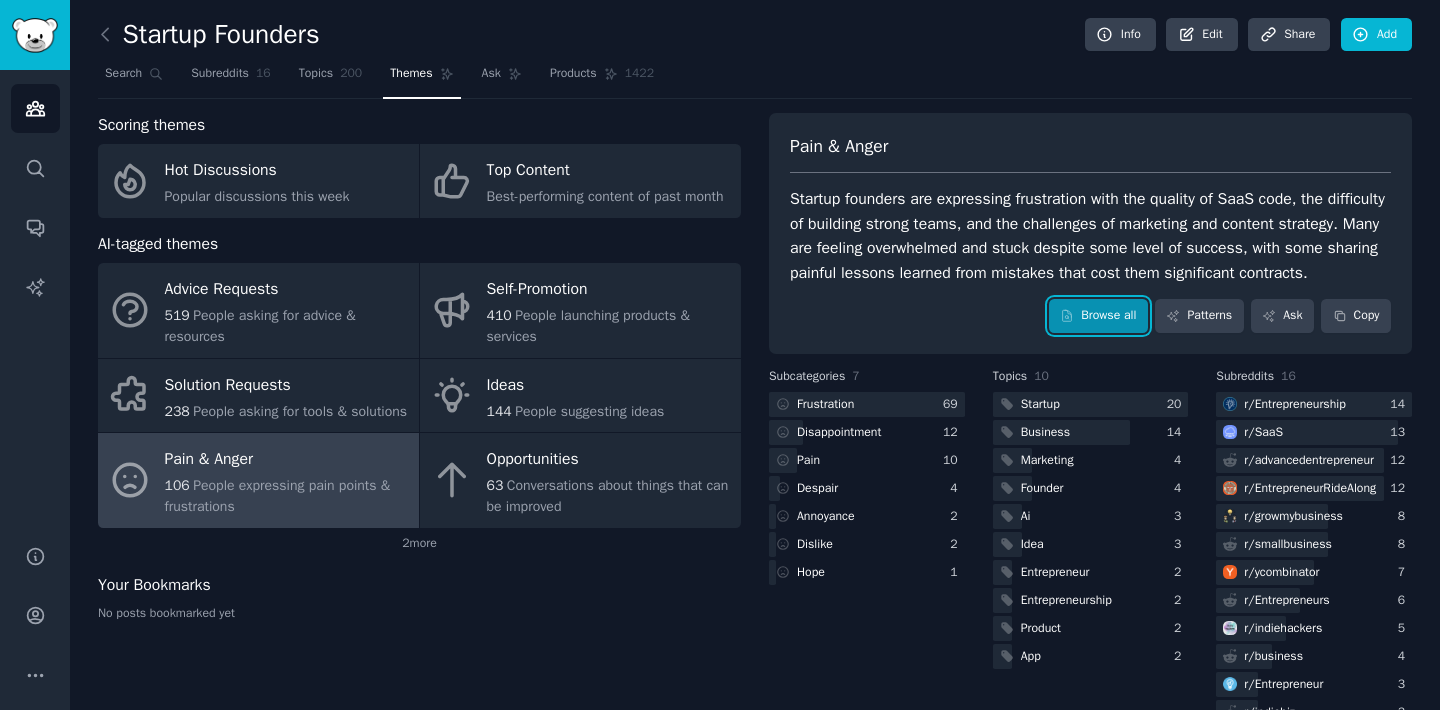 click on "Browse all" at bounding box center [1098, 316] 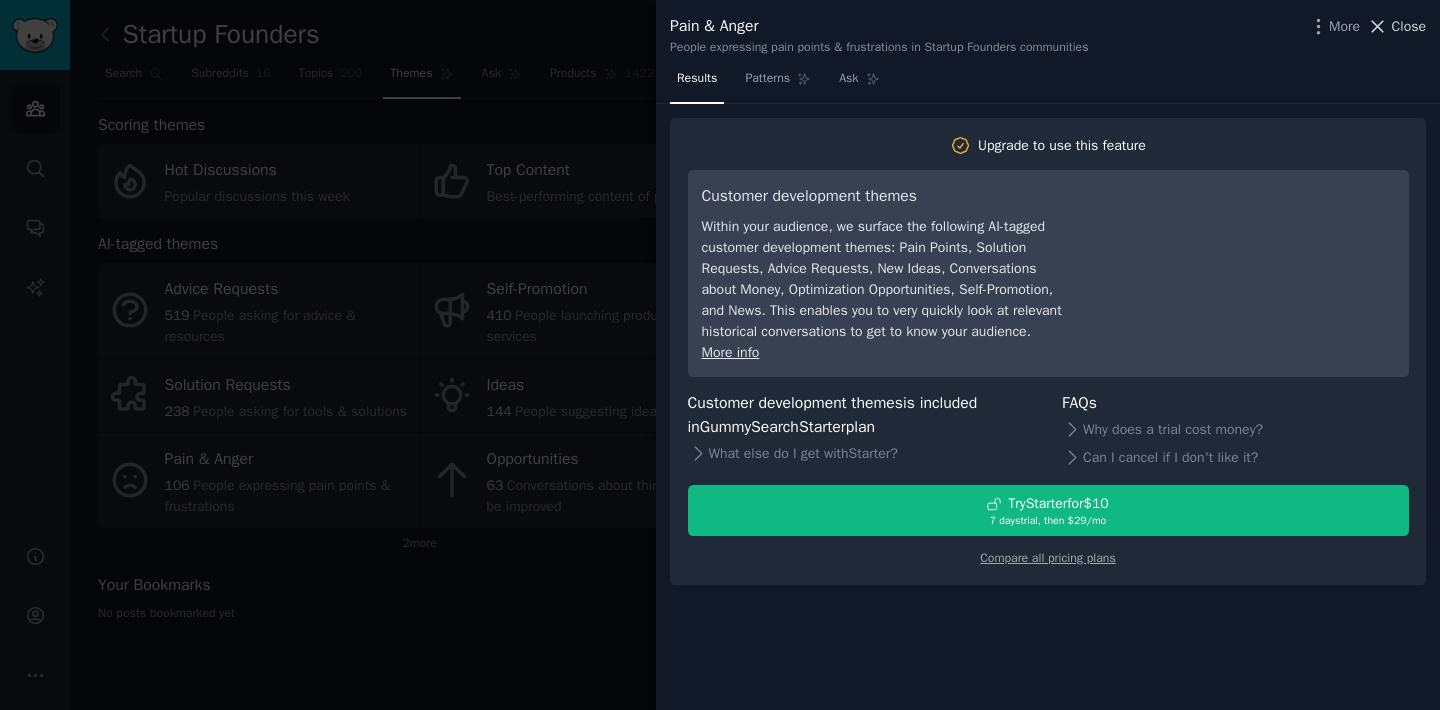 click 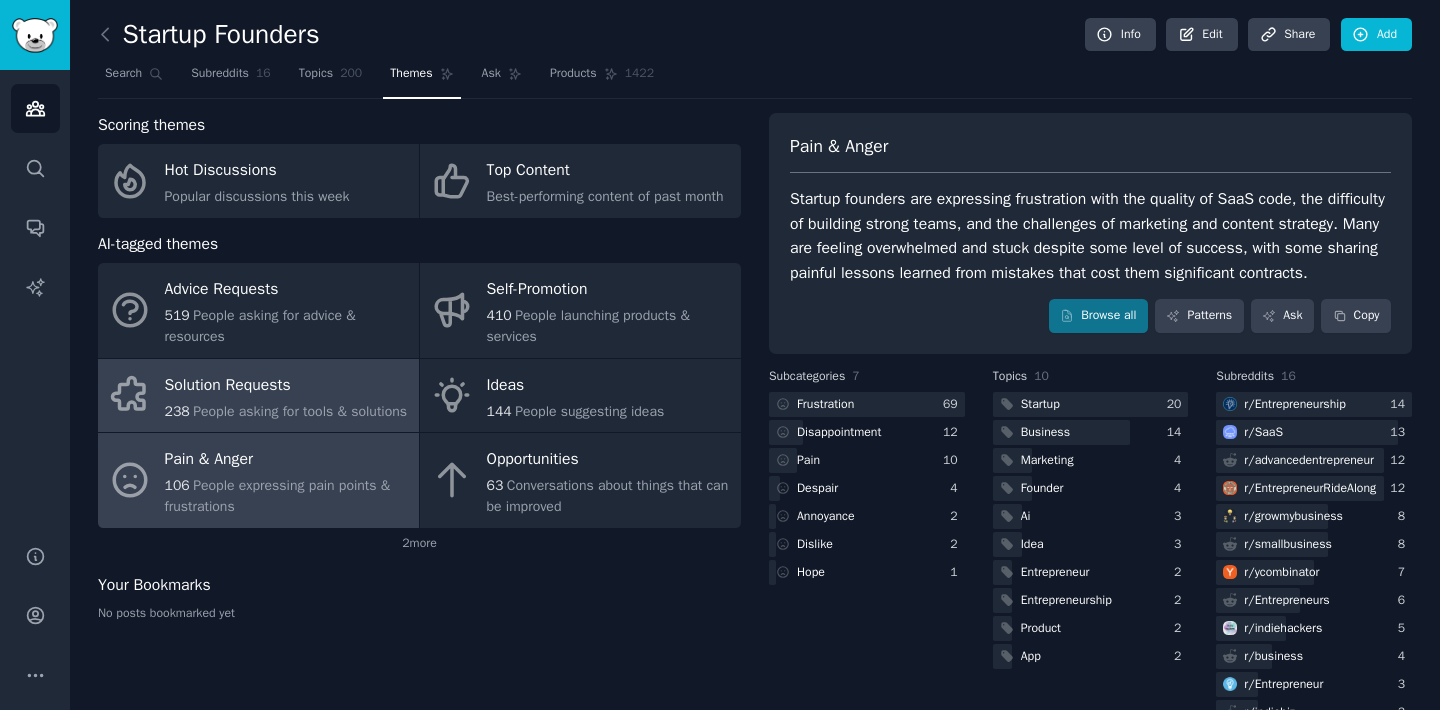 click on "Solution Requests" at bounding box center (286, 385) 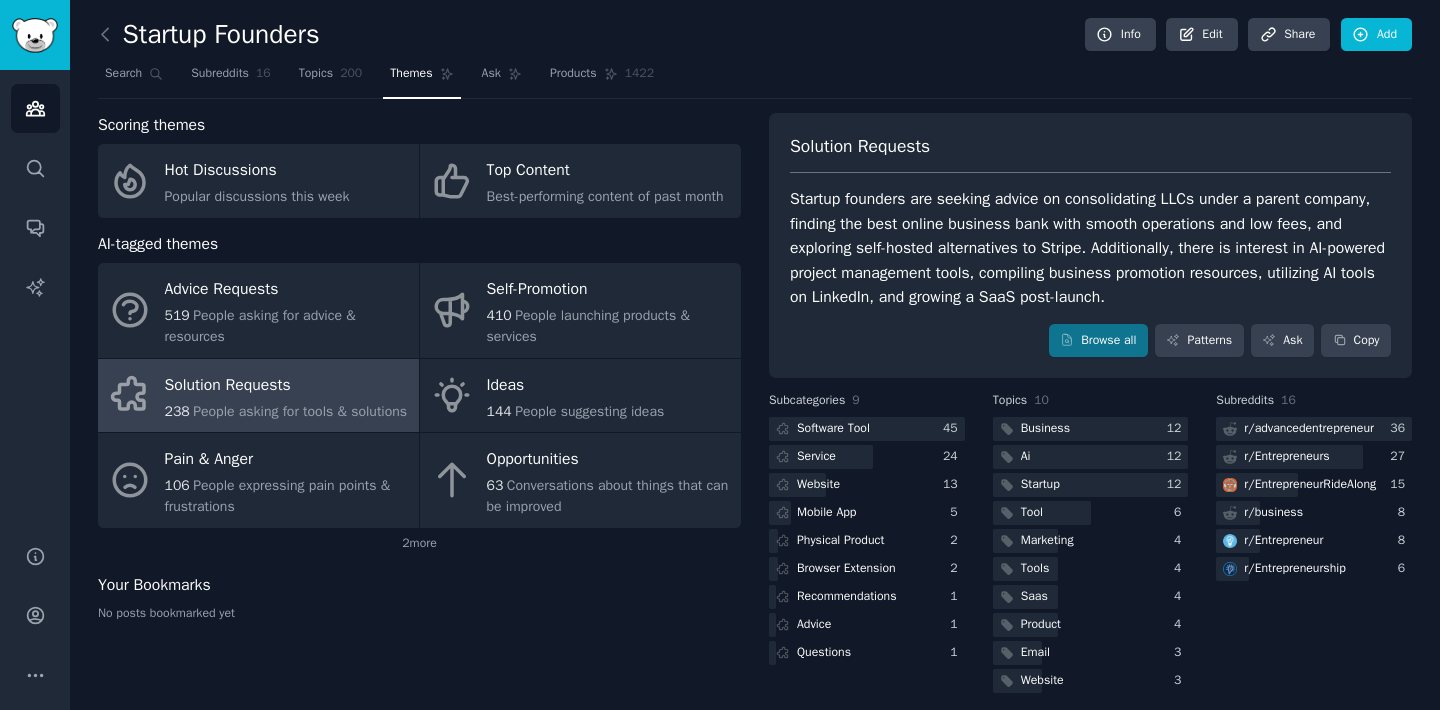 click on "Startup founders are seeking advice on consolidating LLCs under a parent company, finding the best online business bank with smooth operations and low fees, and exploring self-hosted alternatives to Stripe. Additionally, there is interest in AI-powered project management tools, compiling business promotion resources, utilizing AI tools on LinkedIn, and growing a SaaS post-launch." at bounding box center [1090, 248] 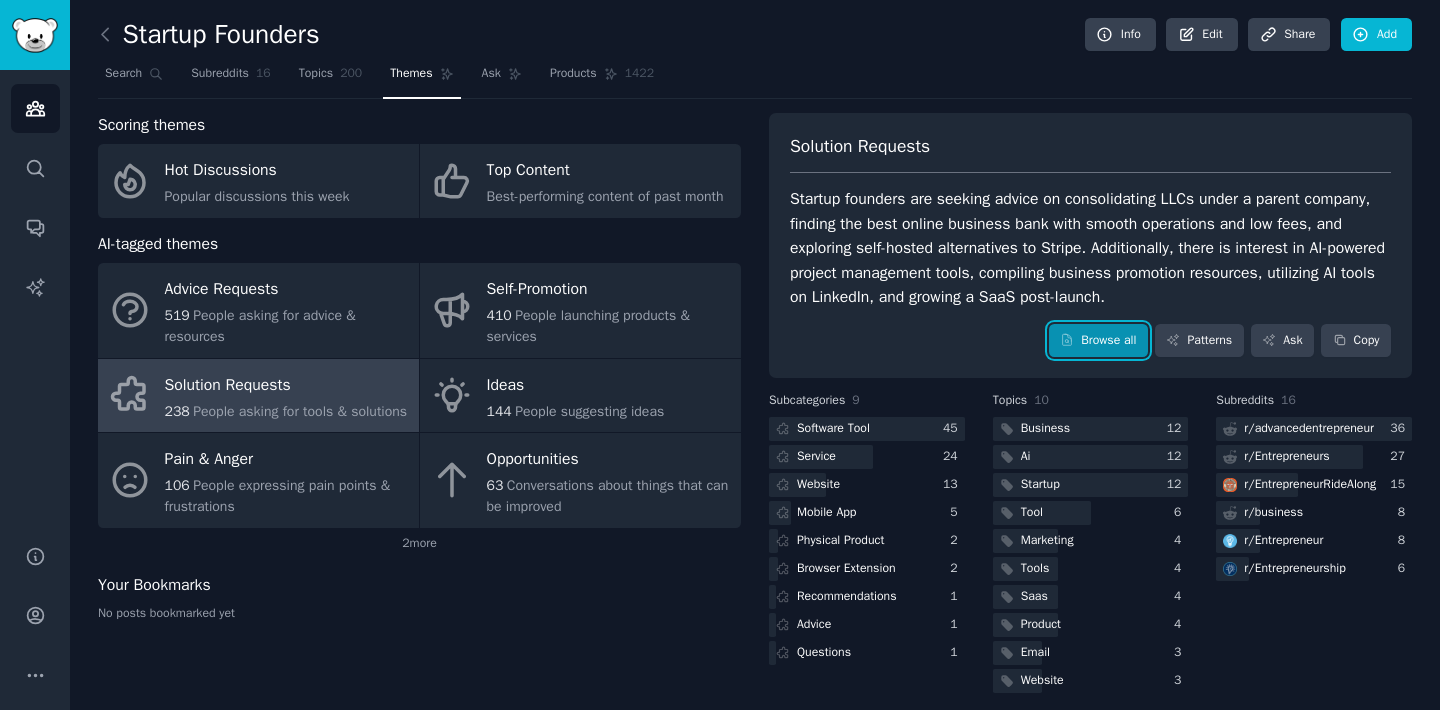 click on "Browse all" at bounding box center (1098, 341) 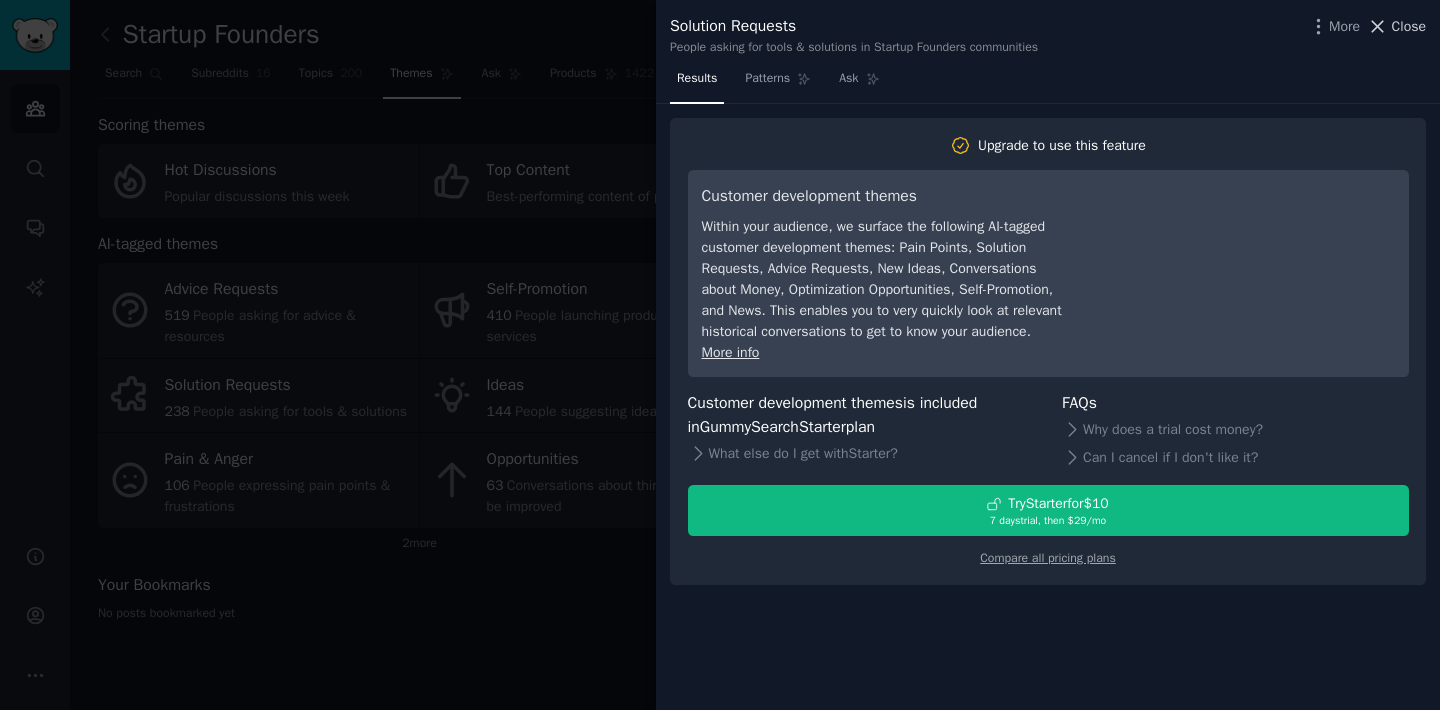 click 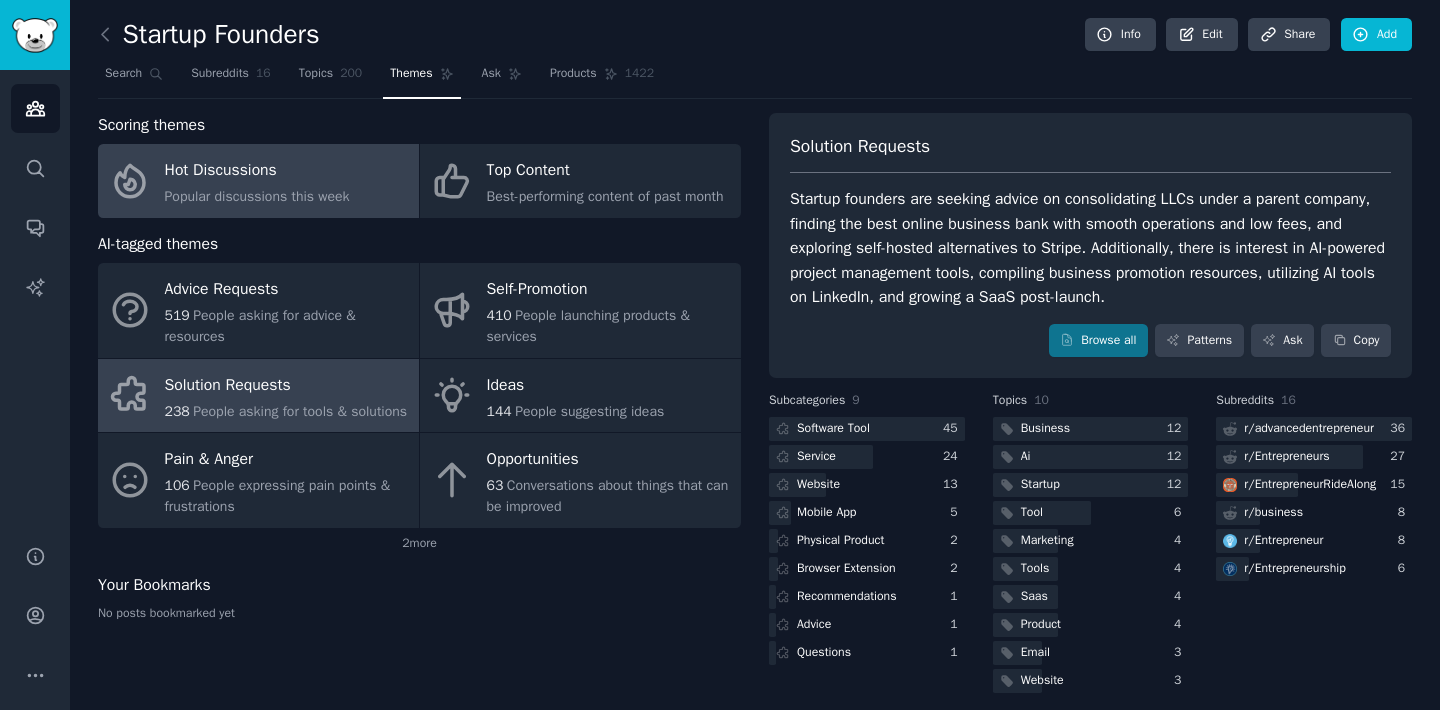 click on "Popular discussions this week" 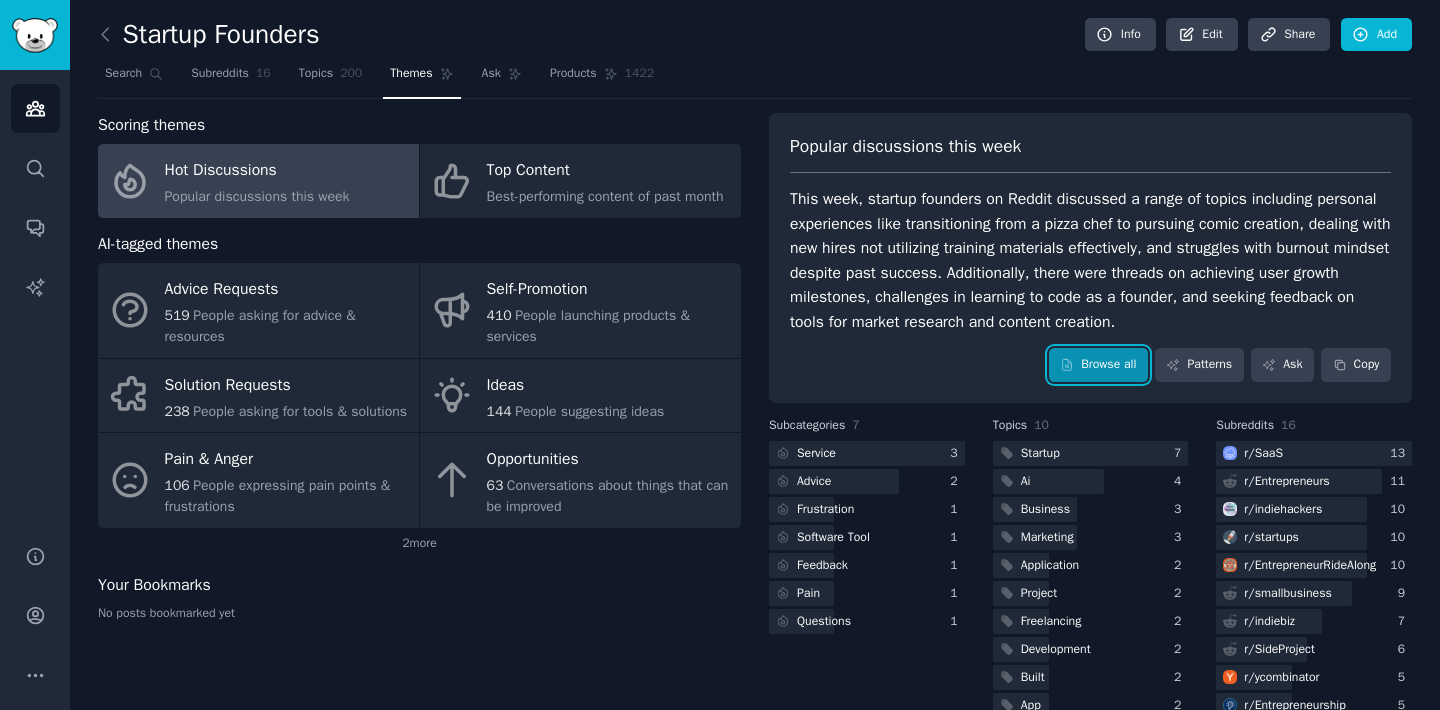 click on "Browse all" at bounding box center (1098, 365) 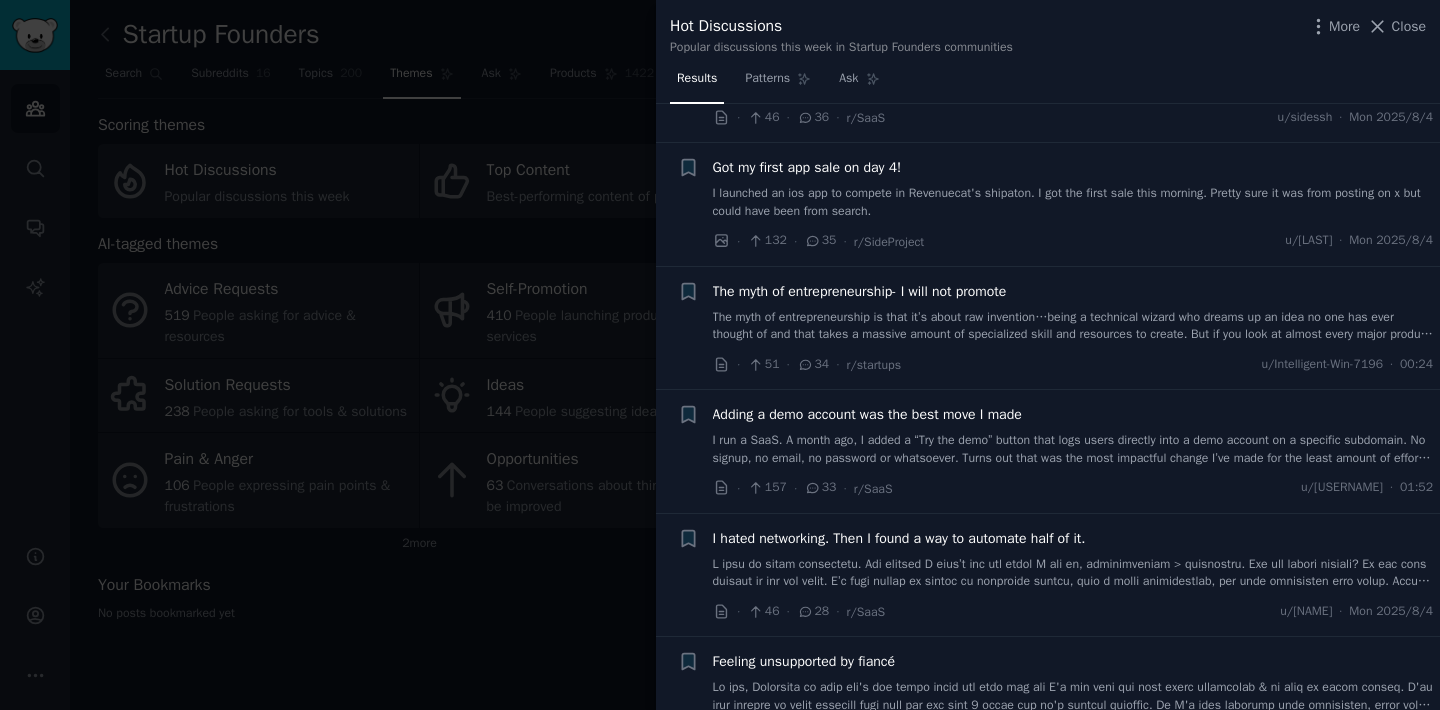 scroll, scrollTop: 1413, scrollLeft: 0, axis: vertical 